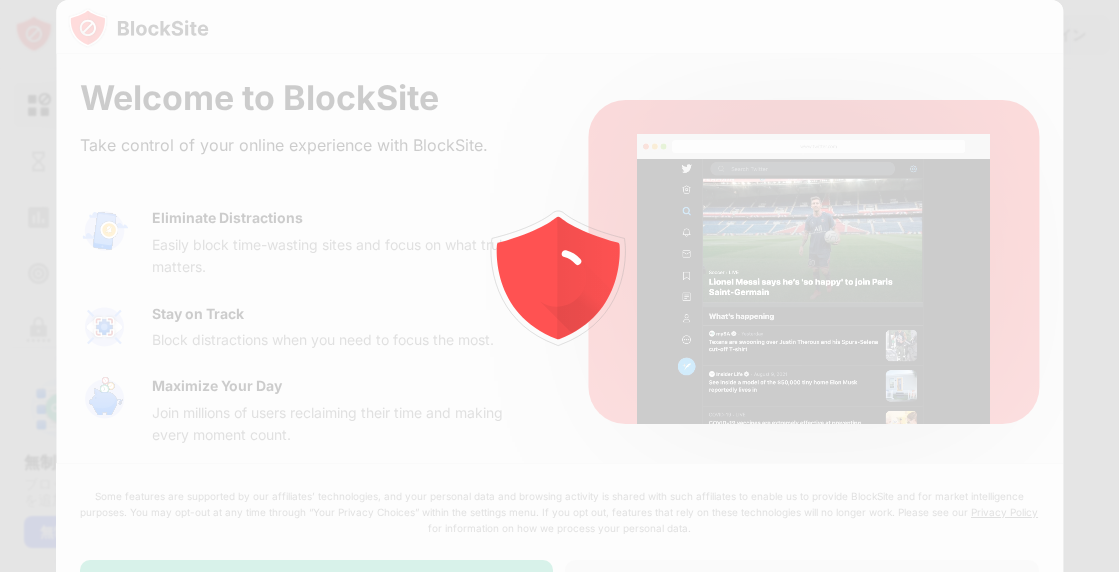 scroll, scrollTop: 0, scrollLeft: 0, axis: both 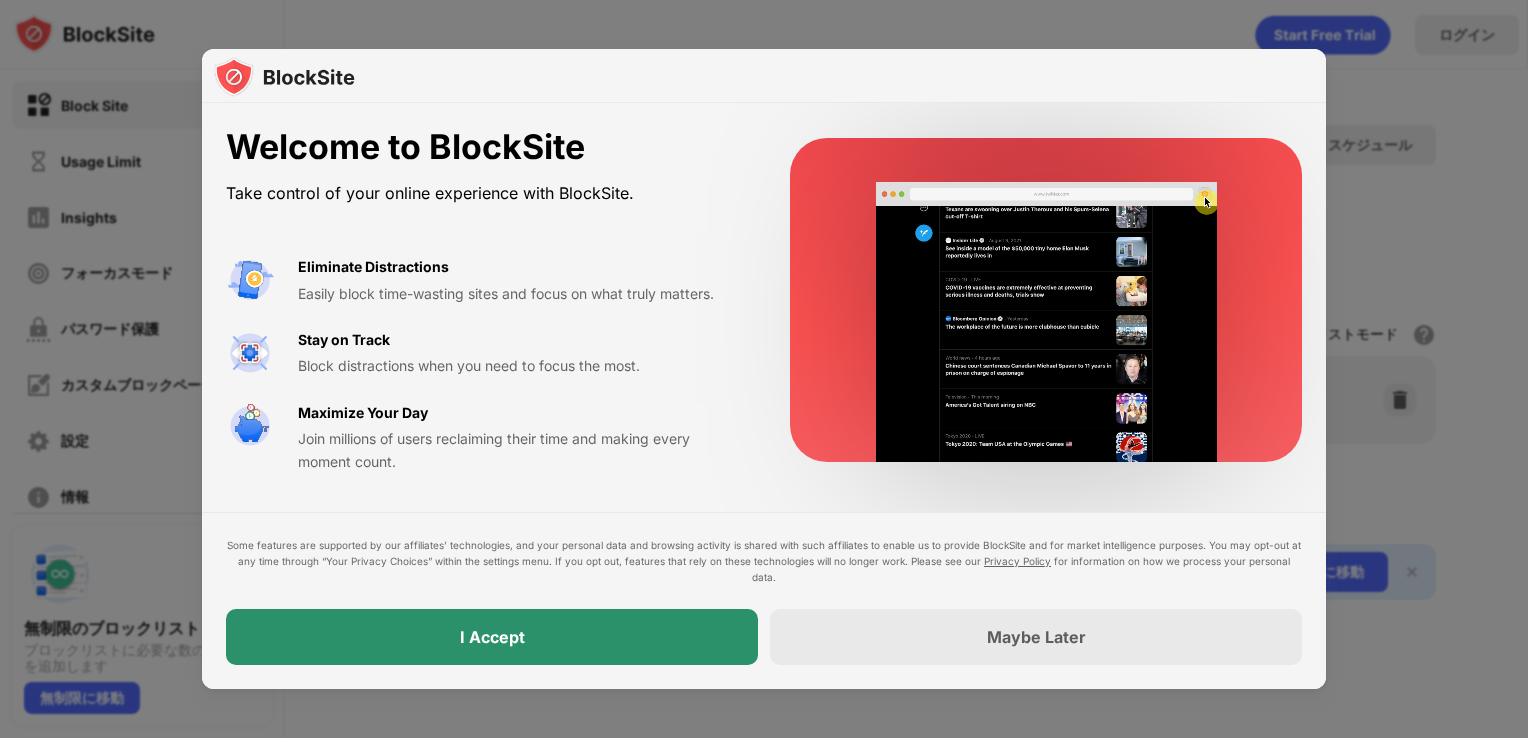 click on "I Accept" at bounding box center (492, 637) 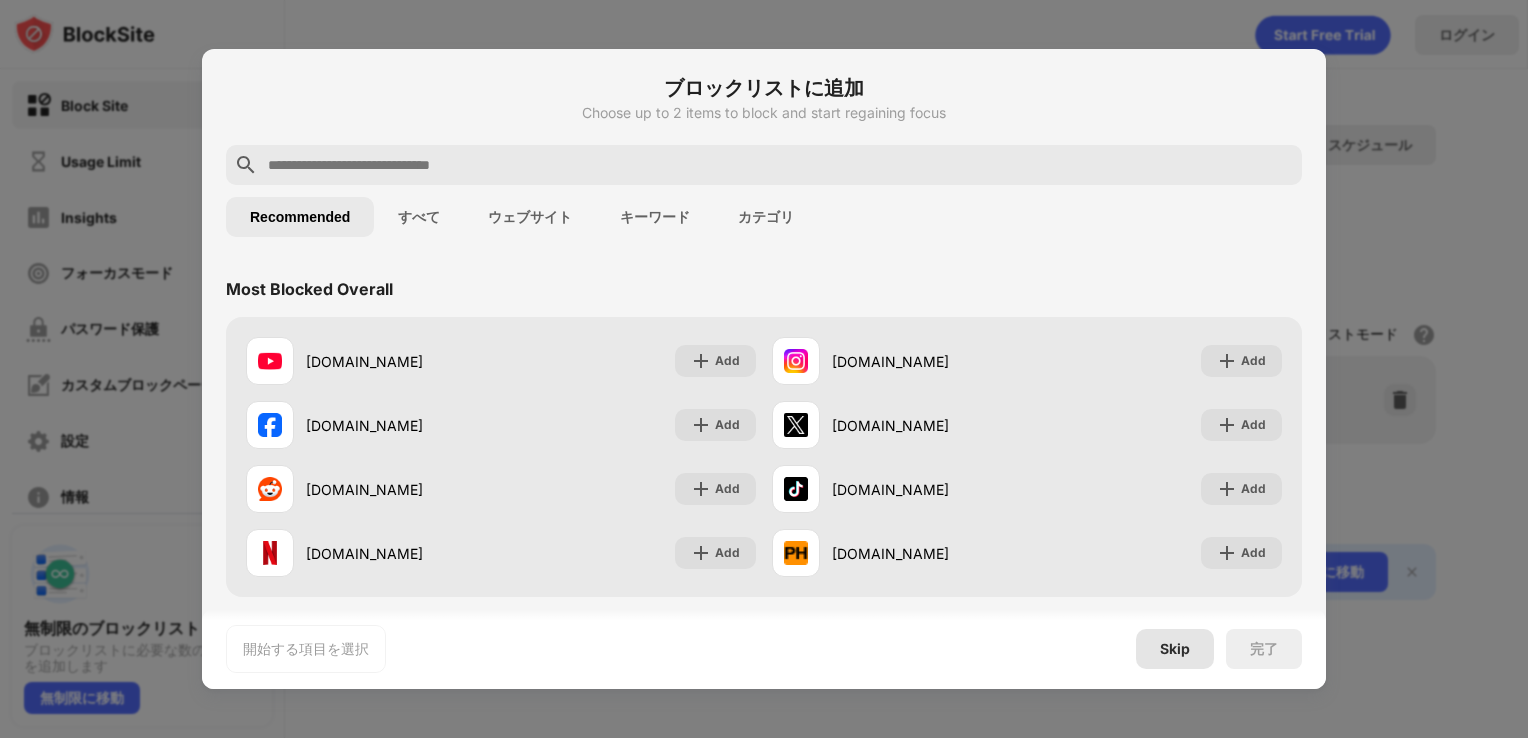 click on "Skip" at bounding box center [1175, 649] 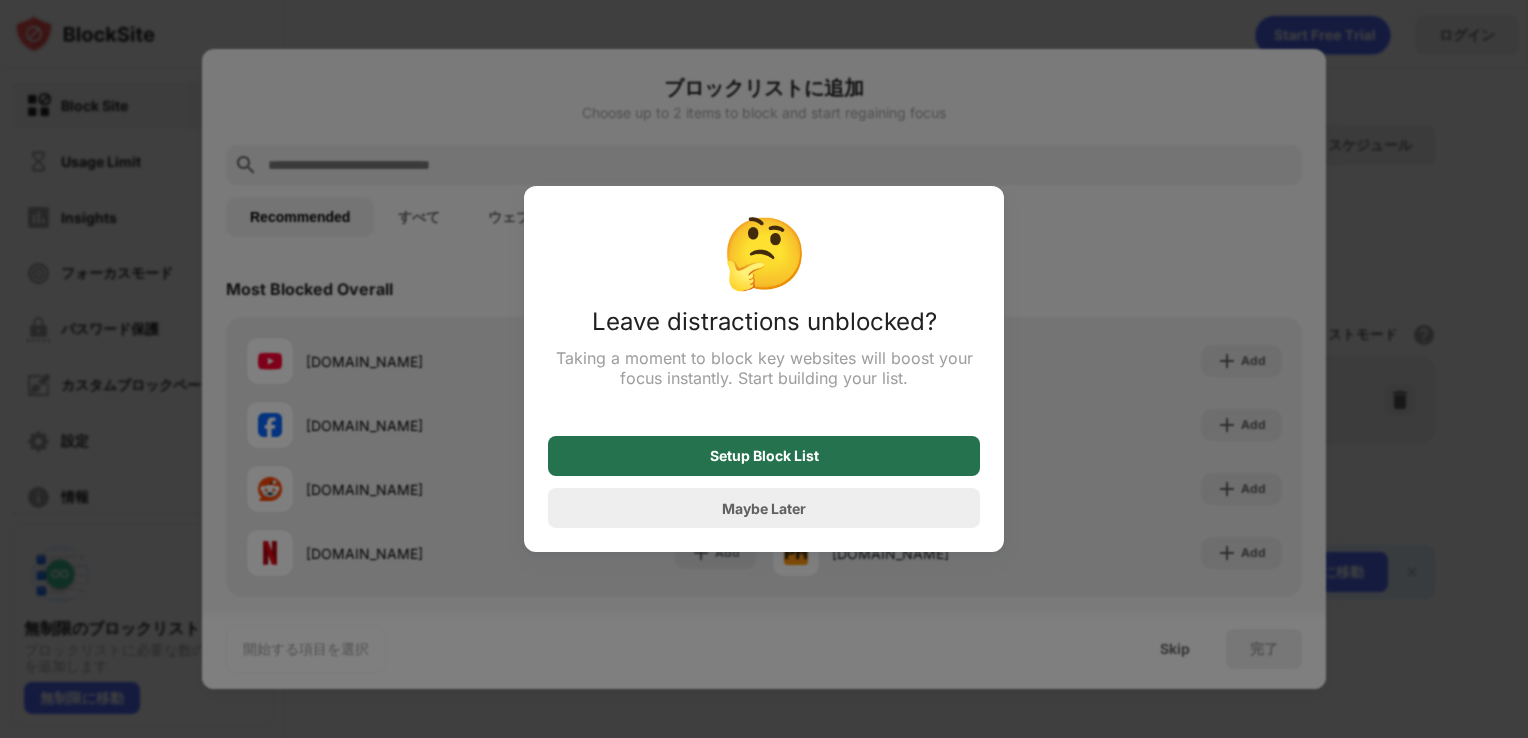 click on "Setup Block List" at bounding box center (764, 456) 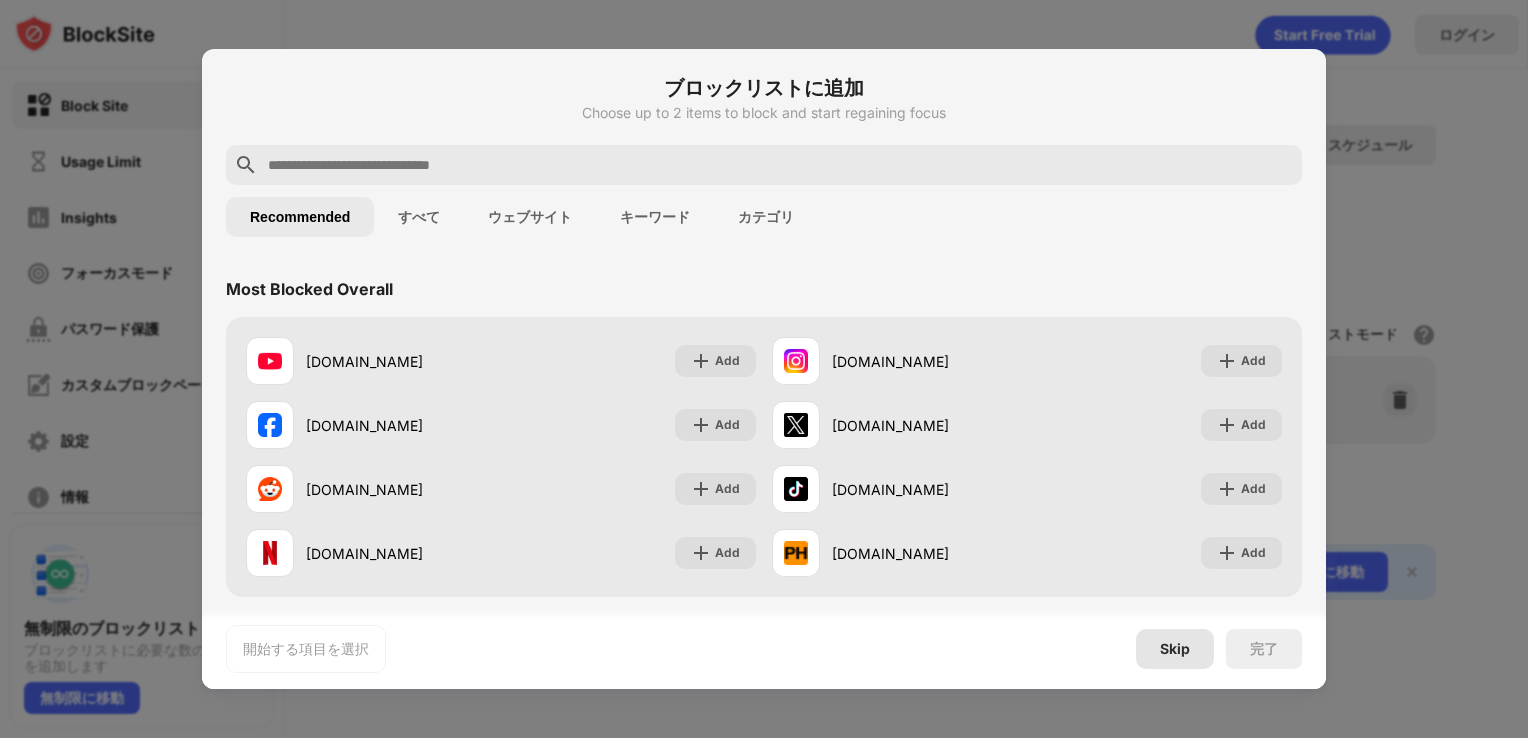 click on "Skip" at bounding box center (1175, 649) 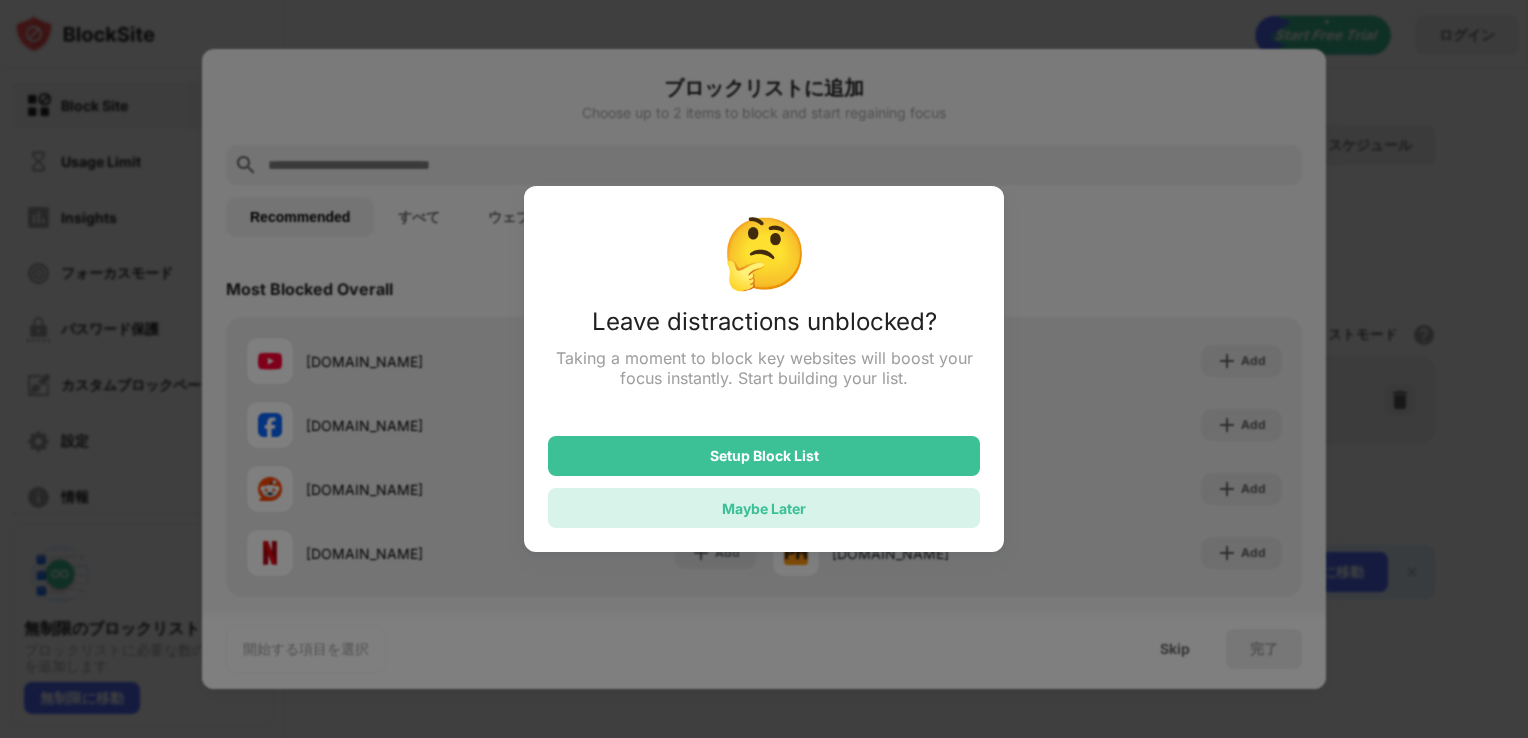 click on "Maybe Later" at bounding box center (764, 508) 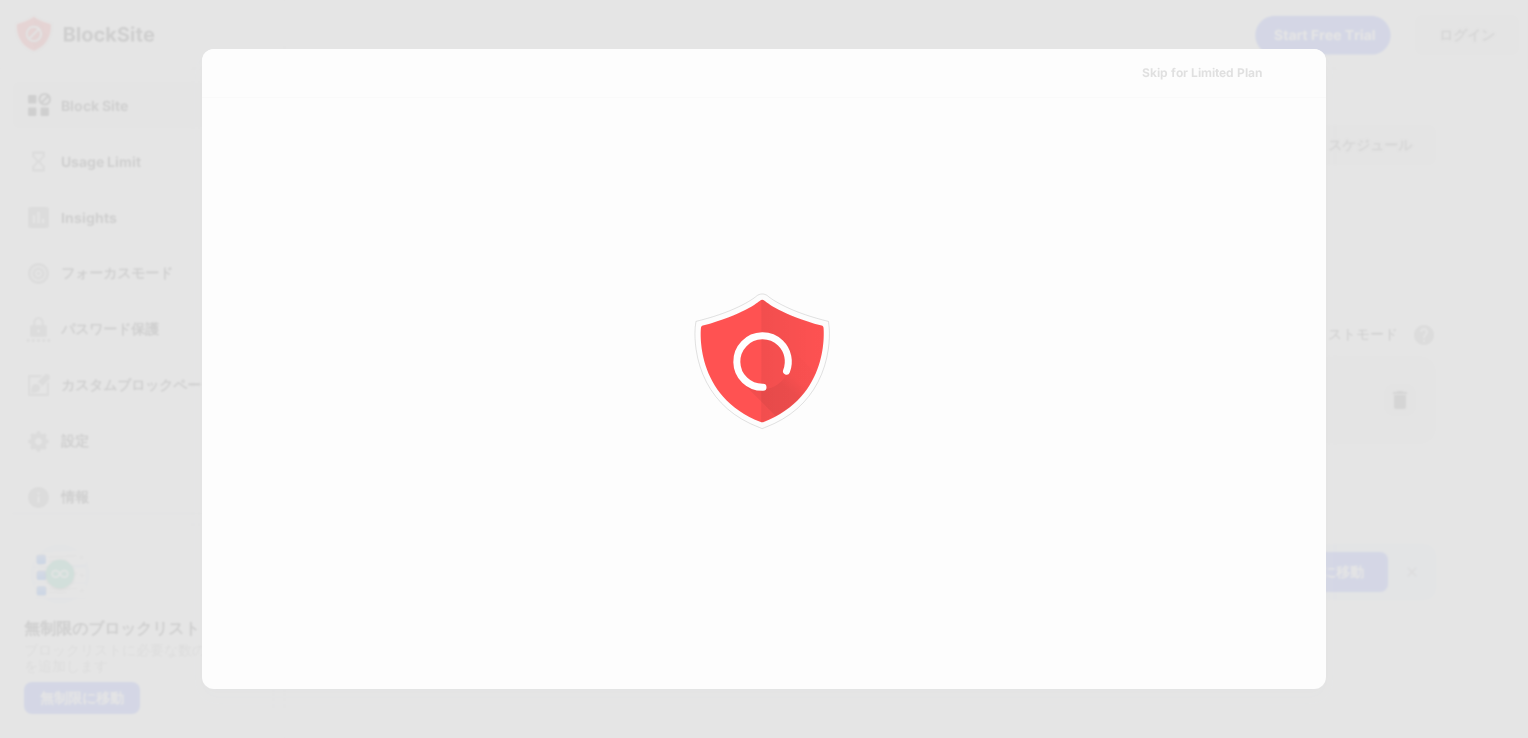click at bounding box center [764, 369] 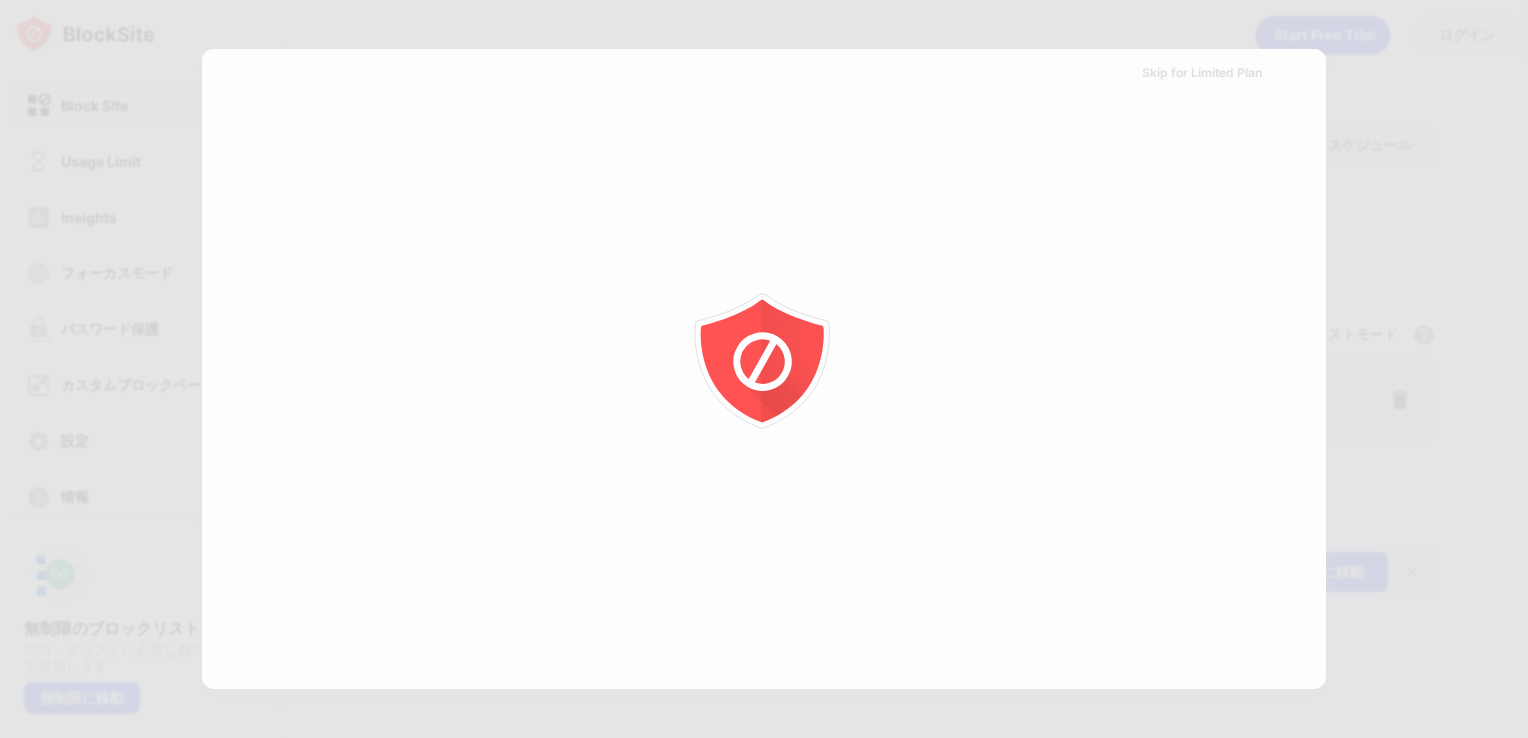 click at bounding box center [764, 369] 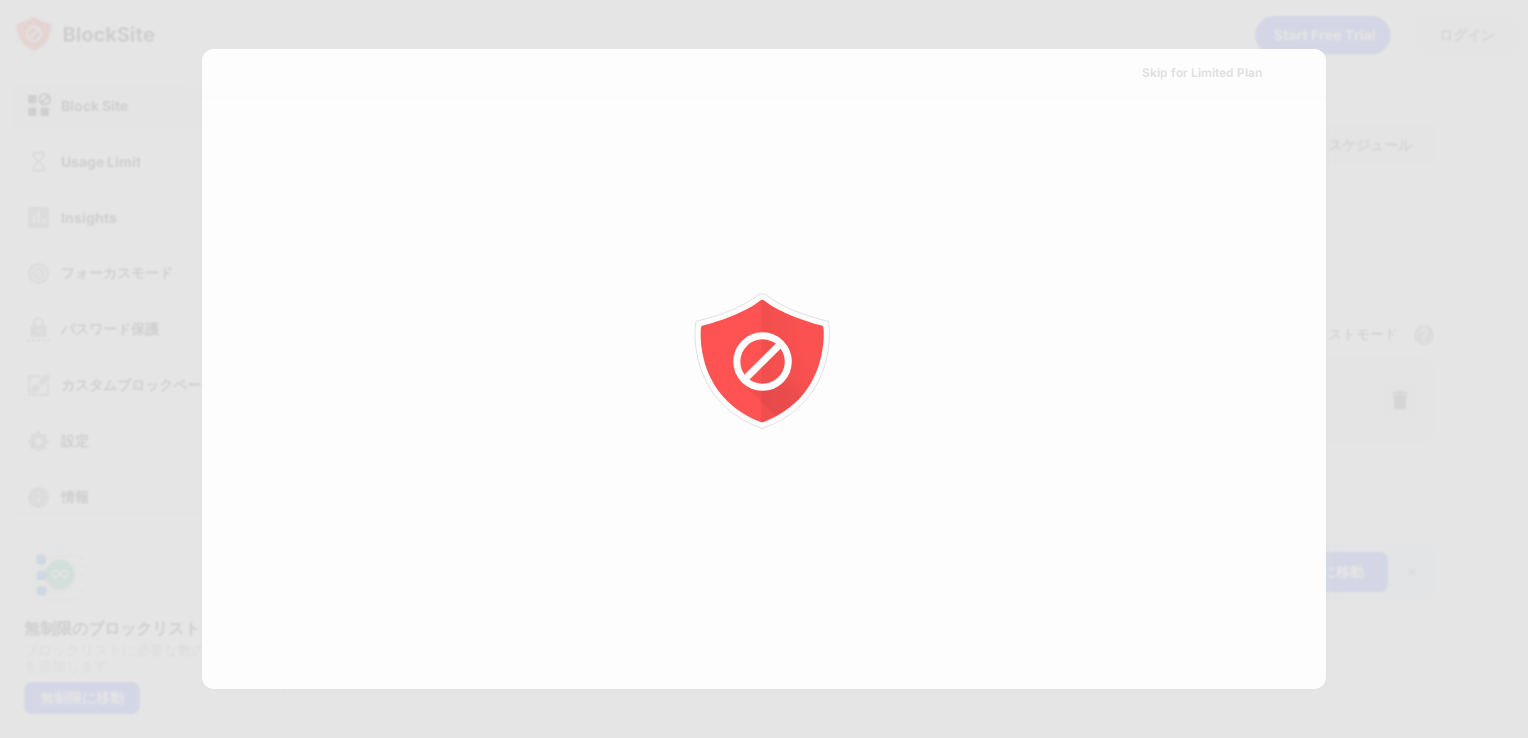 click at bounding box center (764, 369) 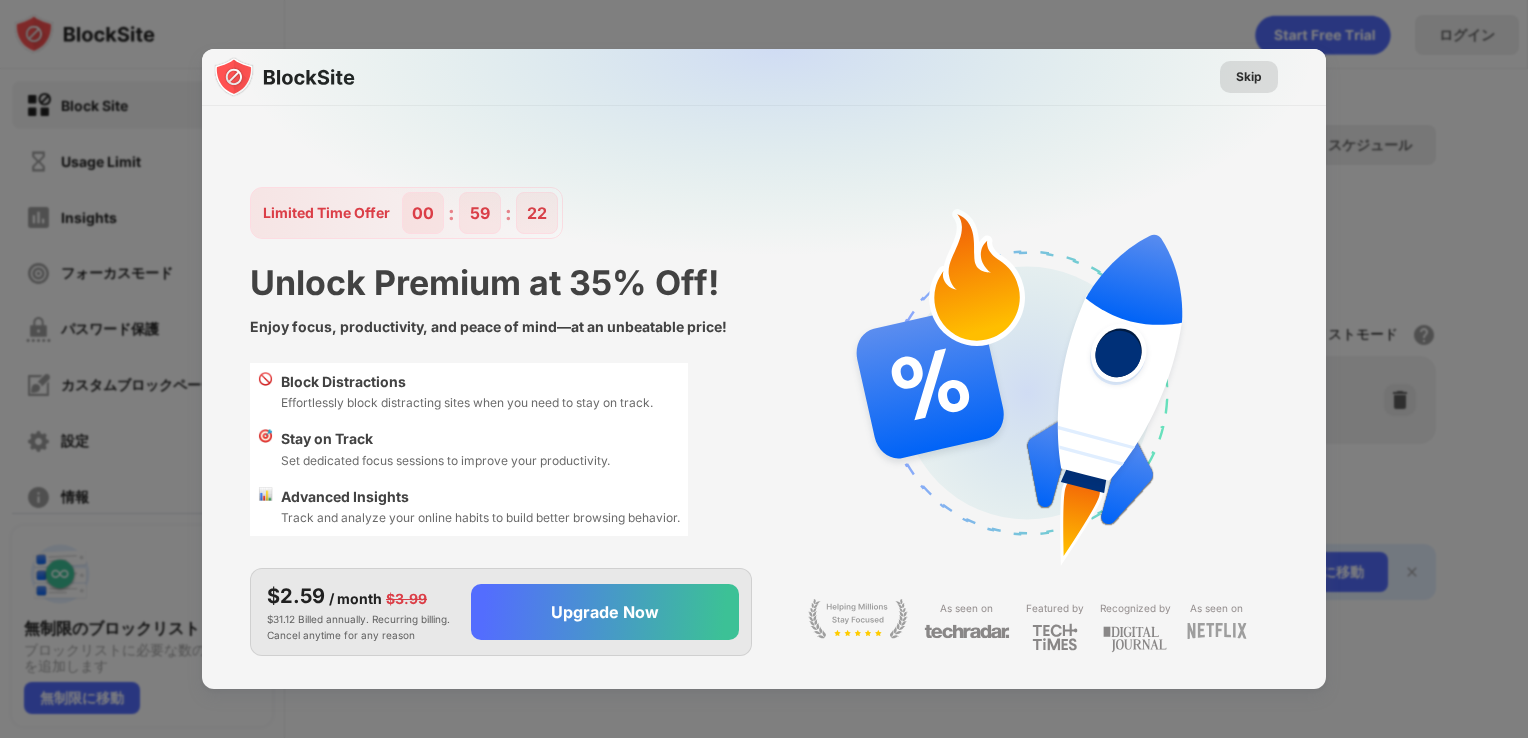click on "Skip" at bounding box center [1249, 77] 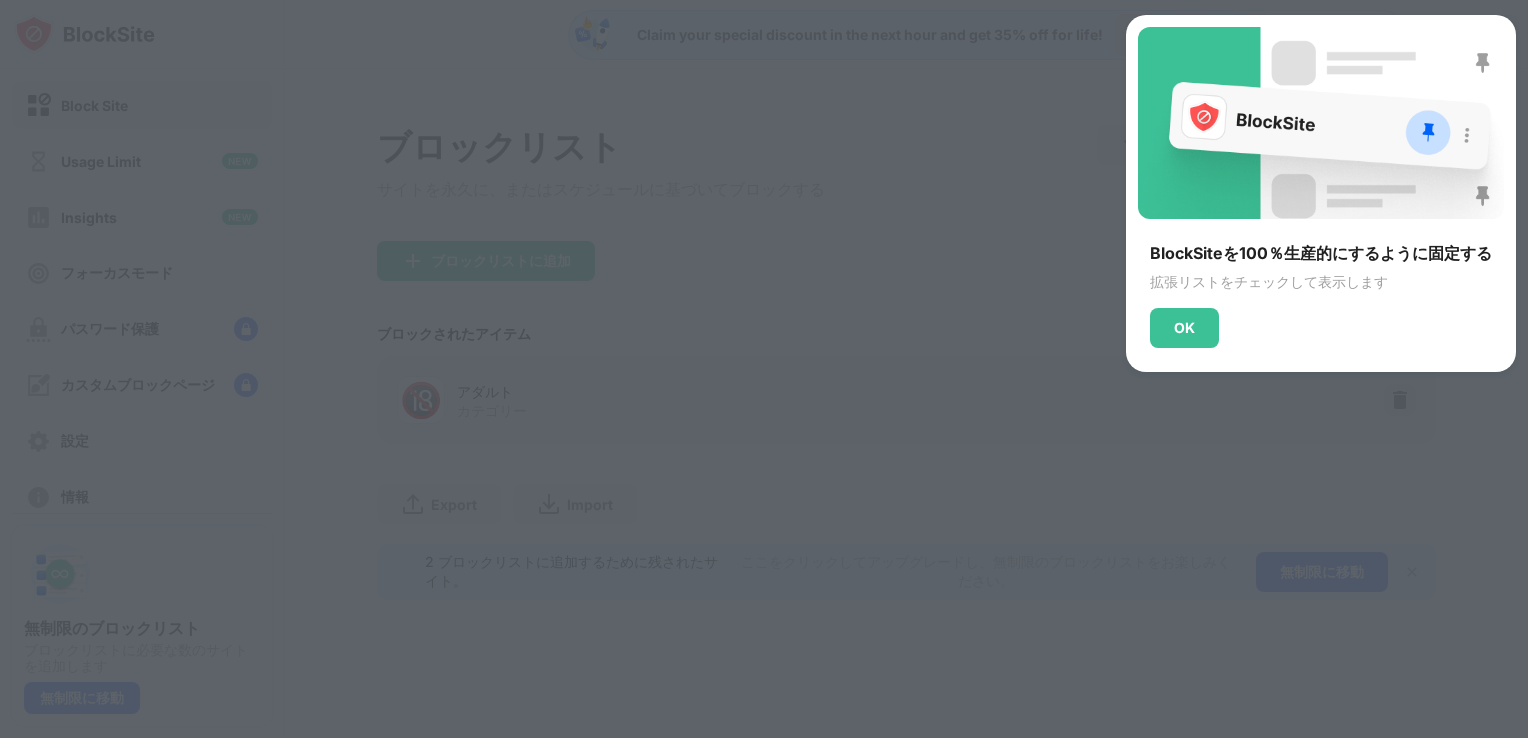 drag, startPoint x: 1201, startPoint y: 322, endPoint x: 1189, endPoint y: 329, distance: 13.892444 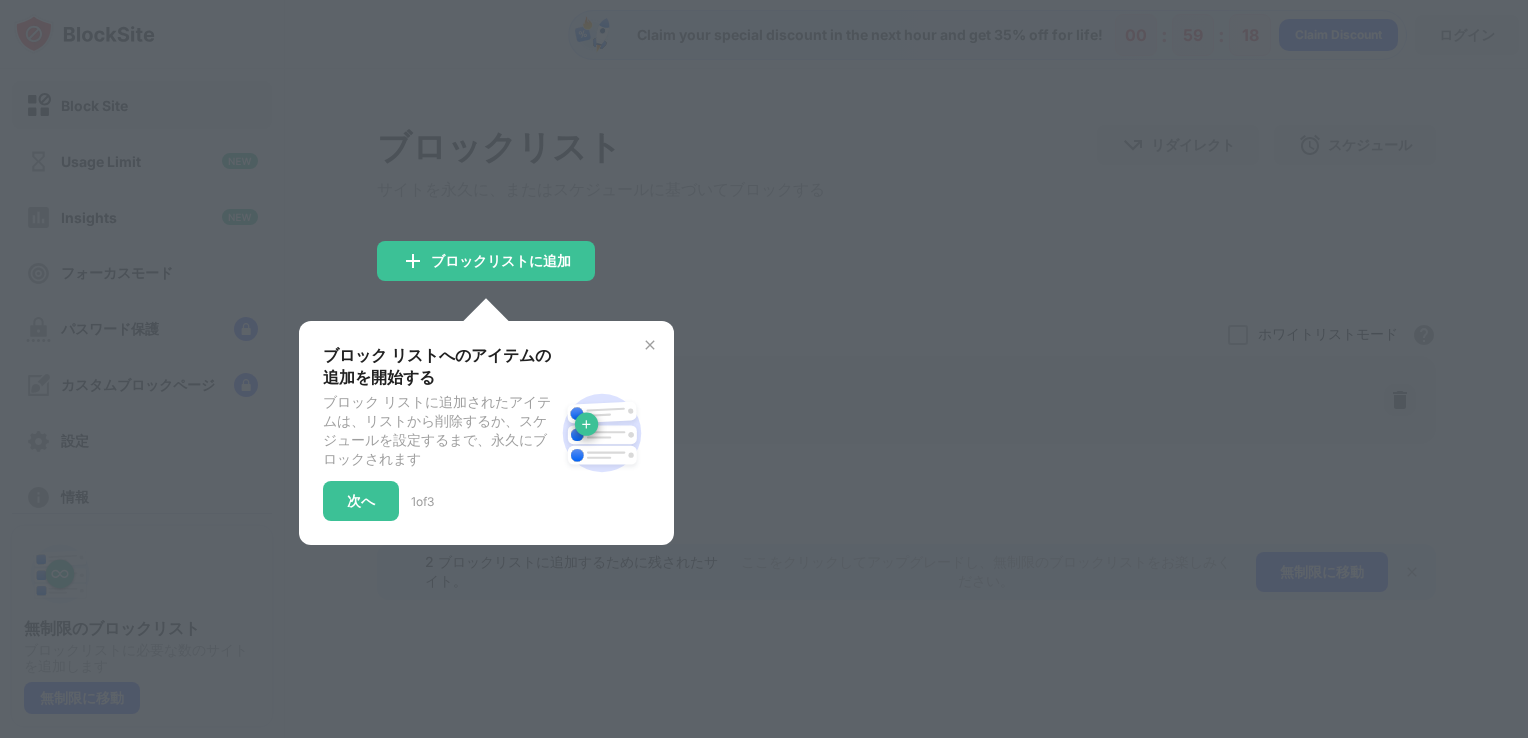 click at bounding box center (650, 345) 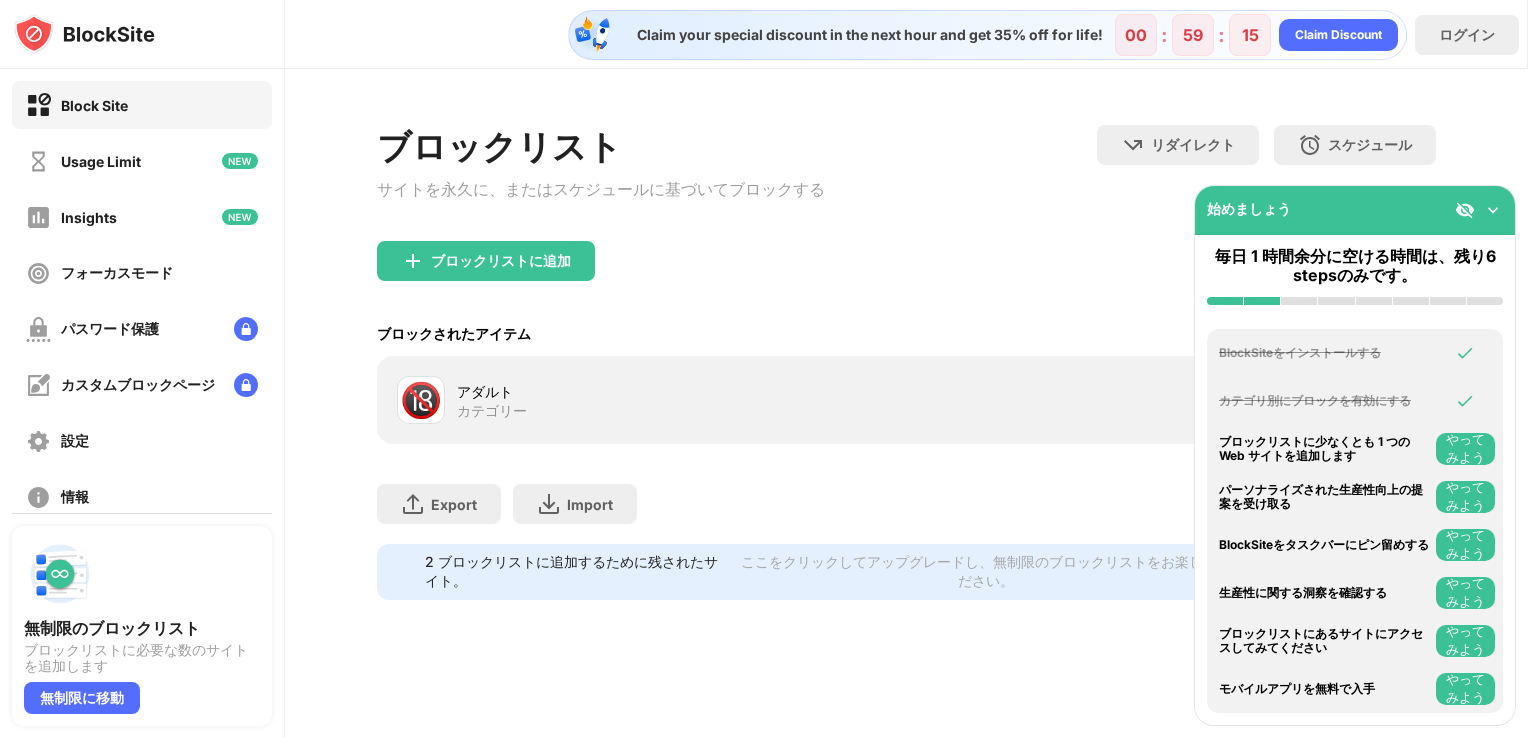click at bounding box center (1493, 210) 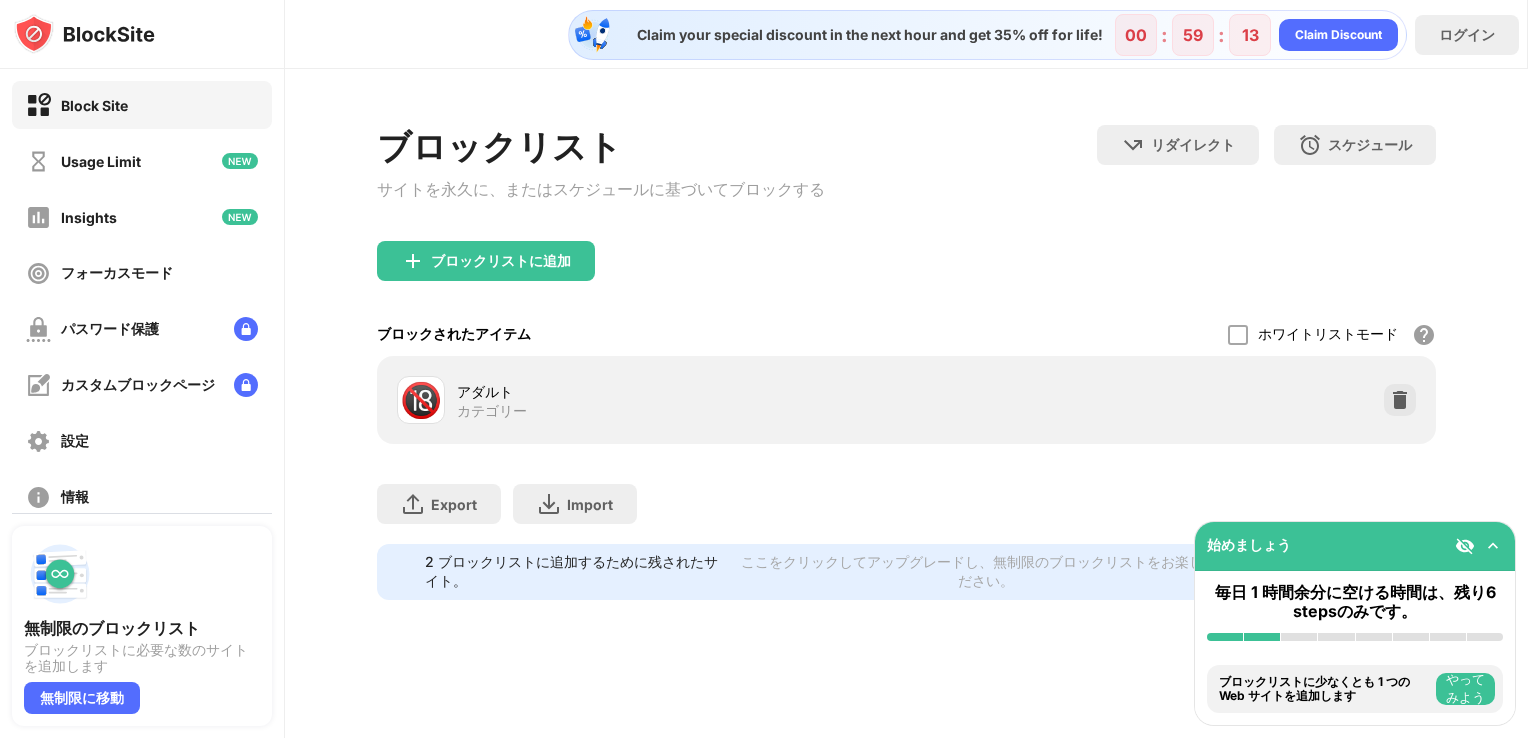 click at bounding box center [1465, 546] 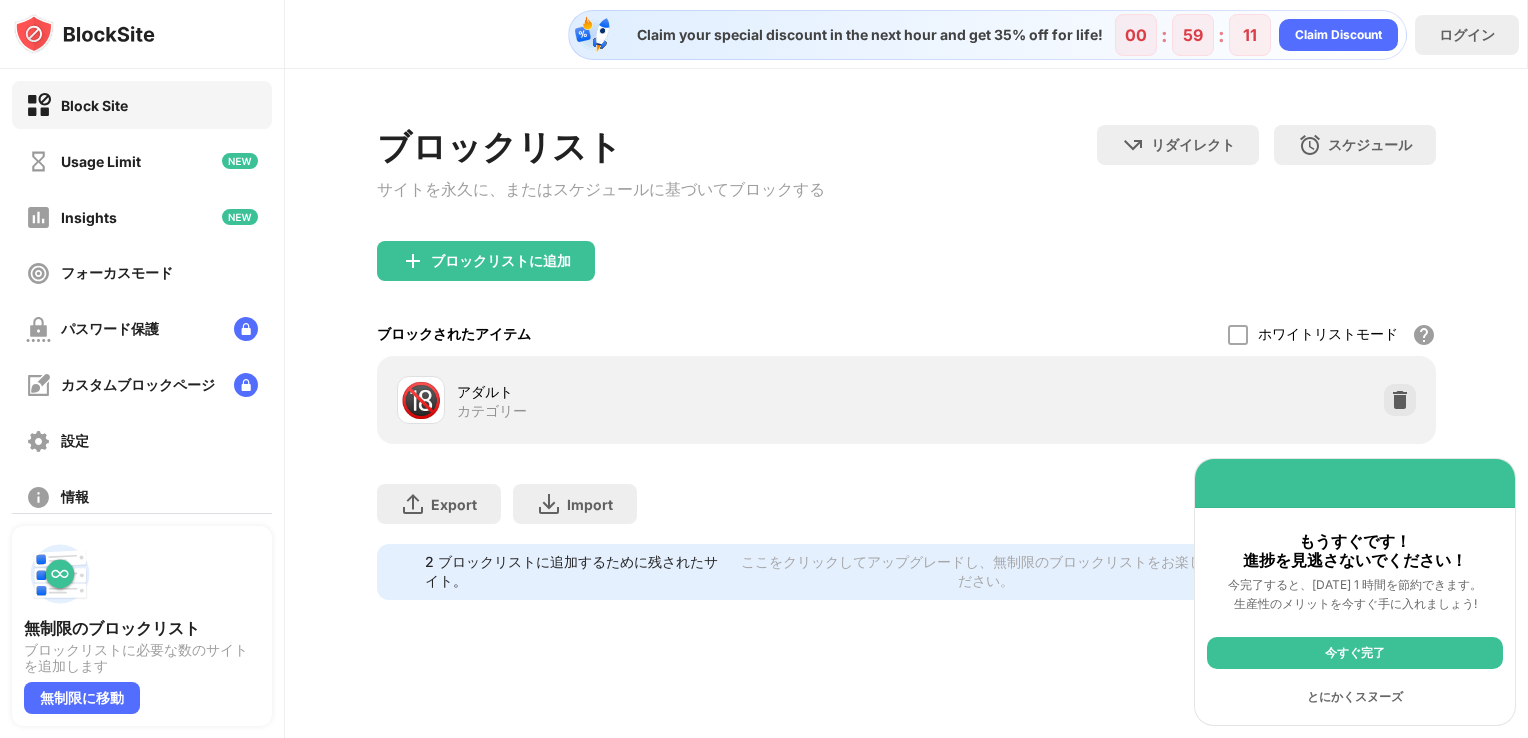 click on "とにかくスヌーズ" at bounding box center [1355, 697] 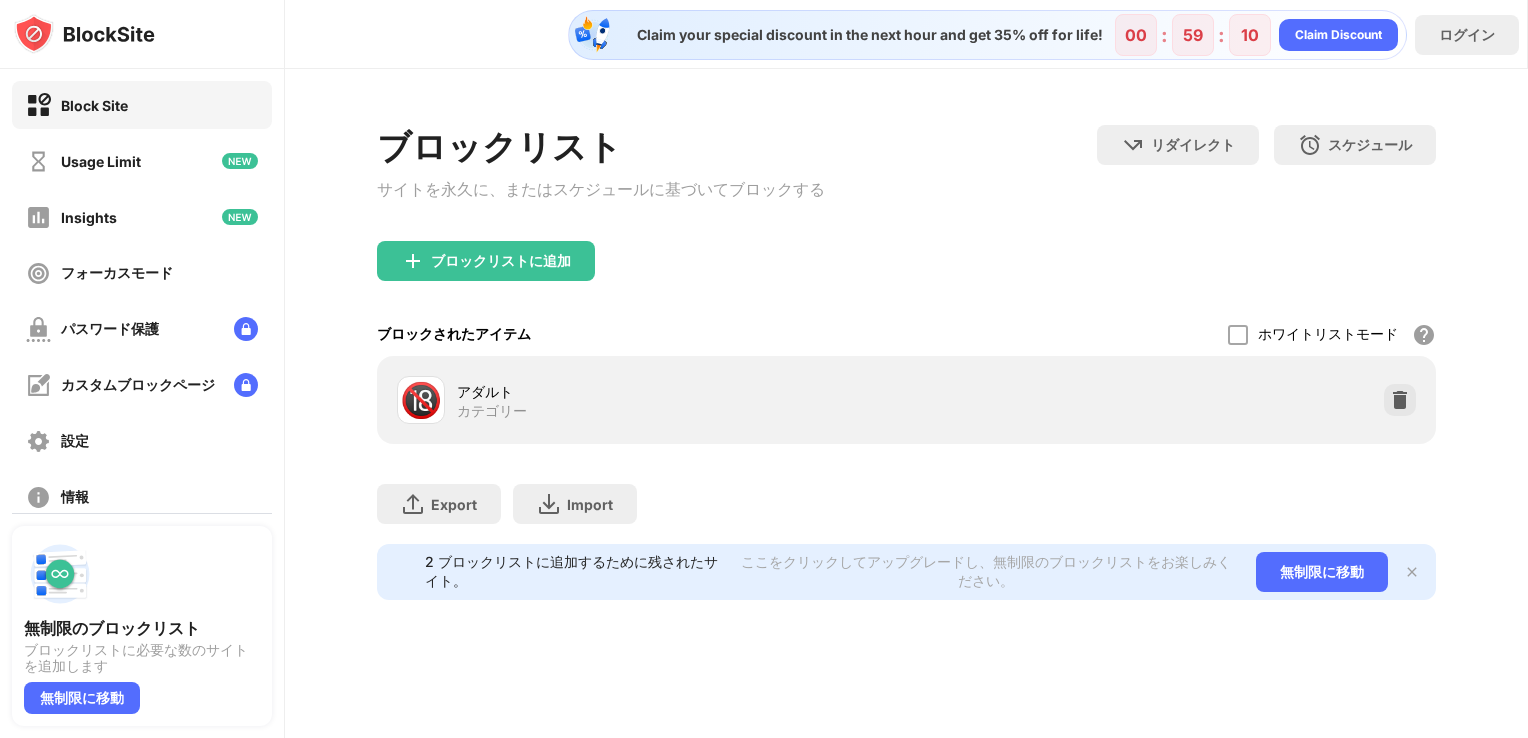 click at bounding box center [1412, 572] 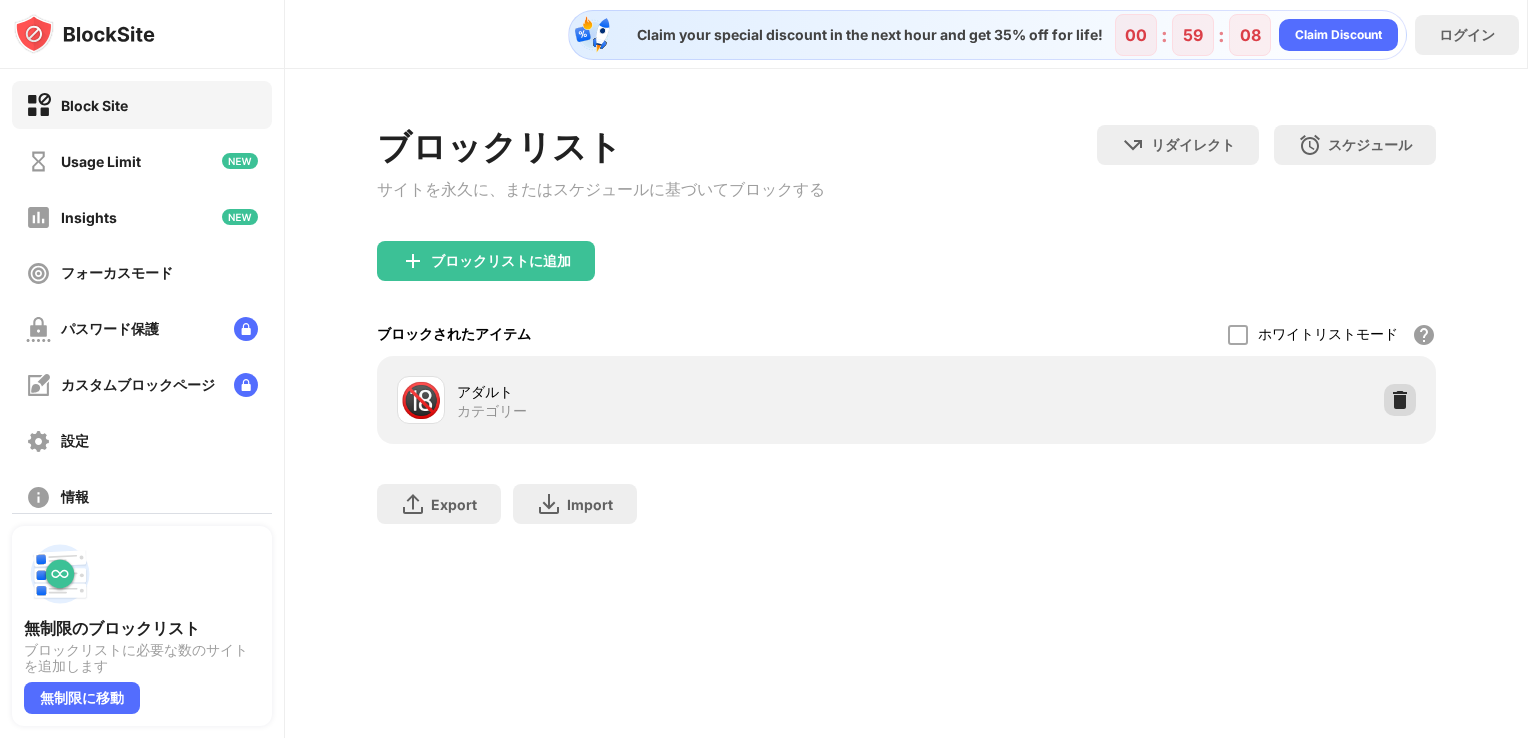 click at bounding box center (1400, 400) 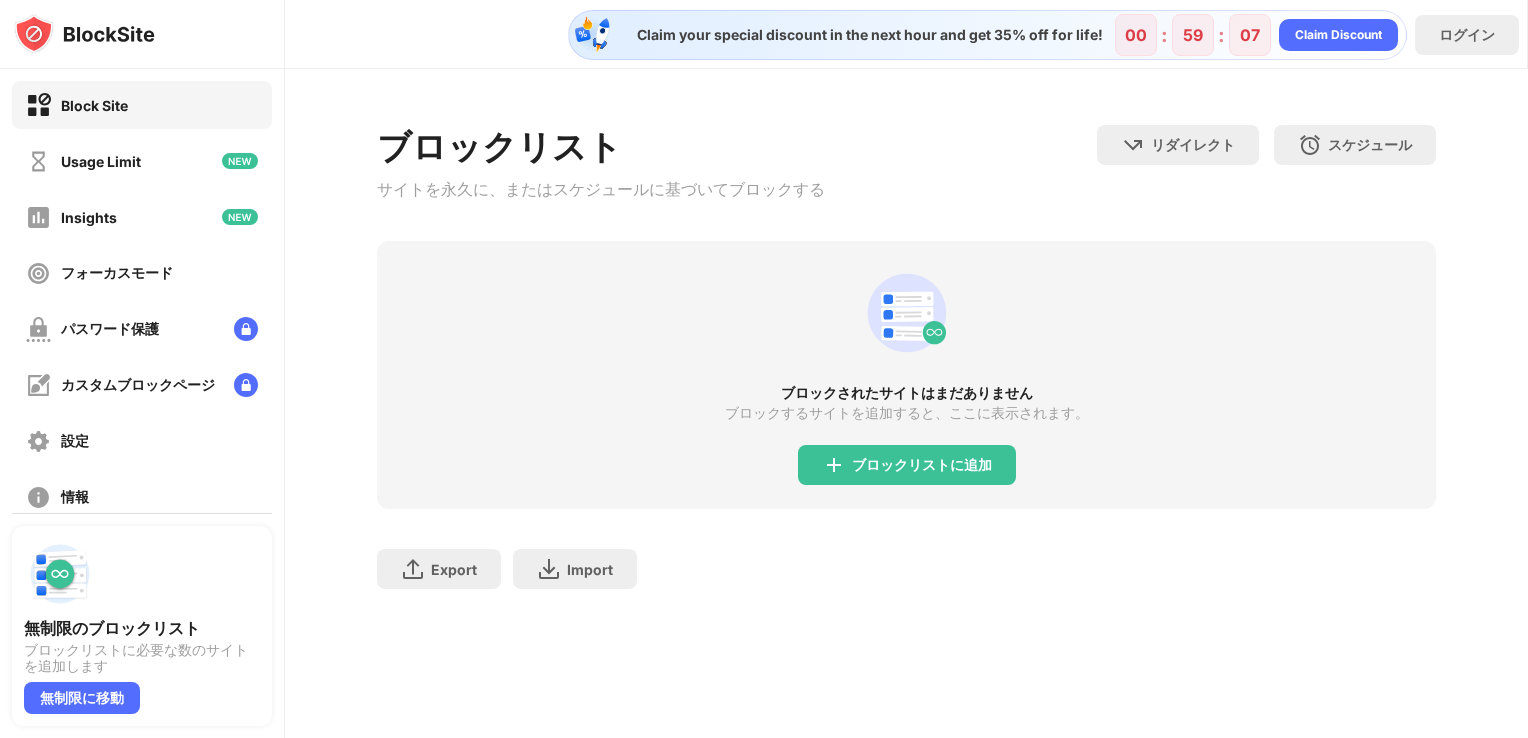 click on "Export ファイルのエクスポート (Web サイト アイテムのみ) Import ファイルのインポート (Web サイト アイテムのみ)" at bounding box center (907, 559) 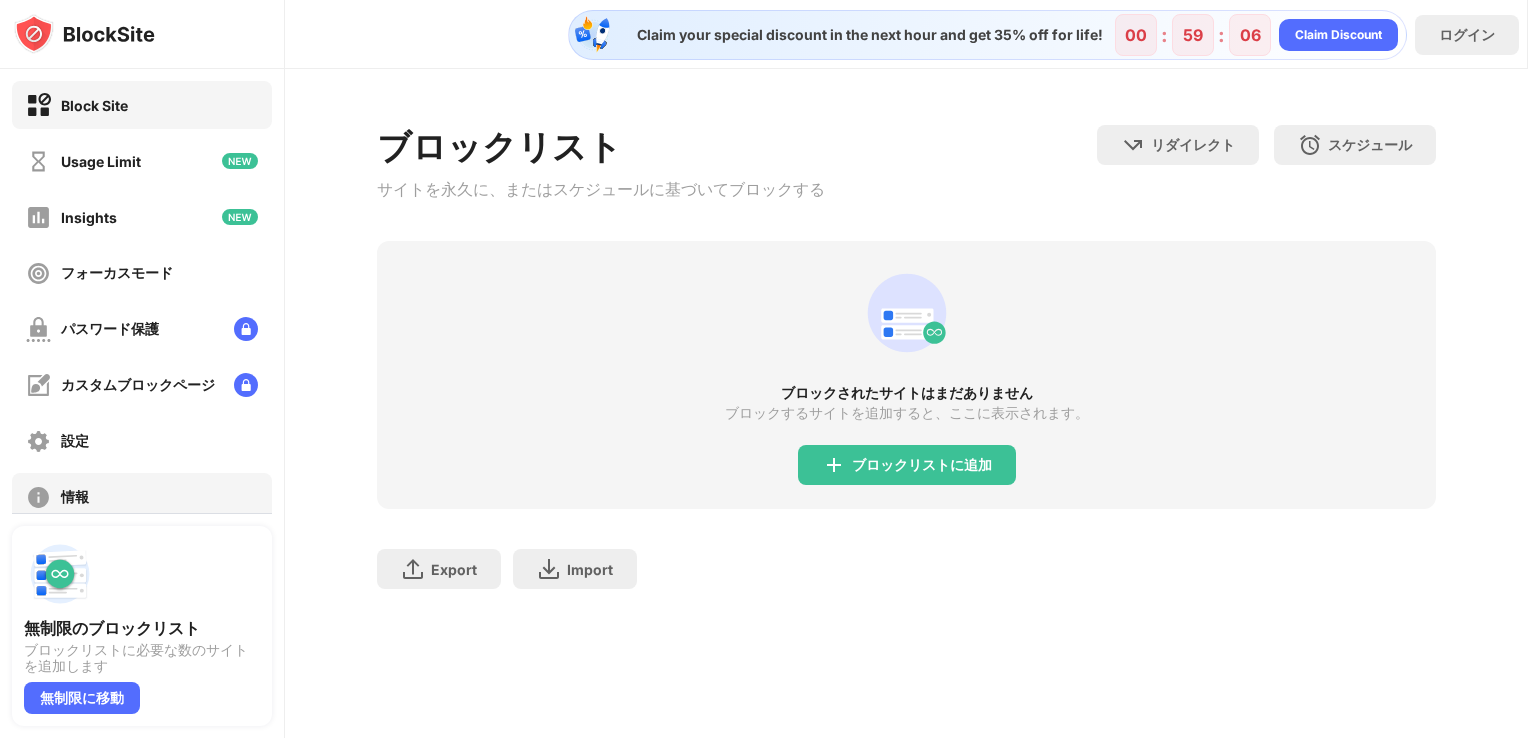 click on "設定" at bounding box center [142, 441] 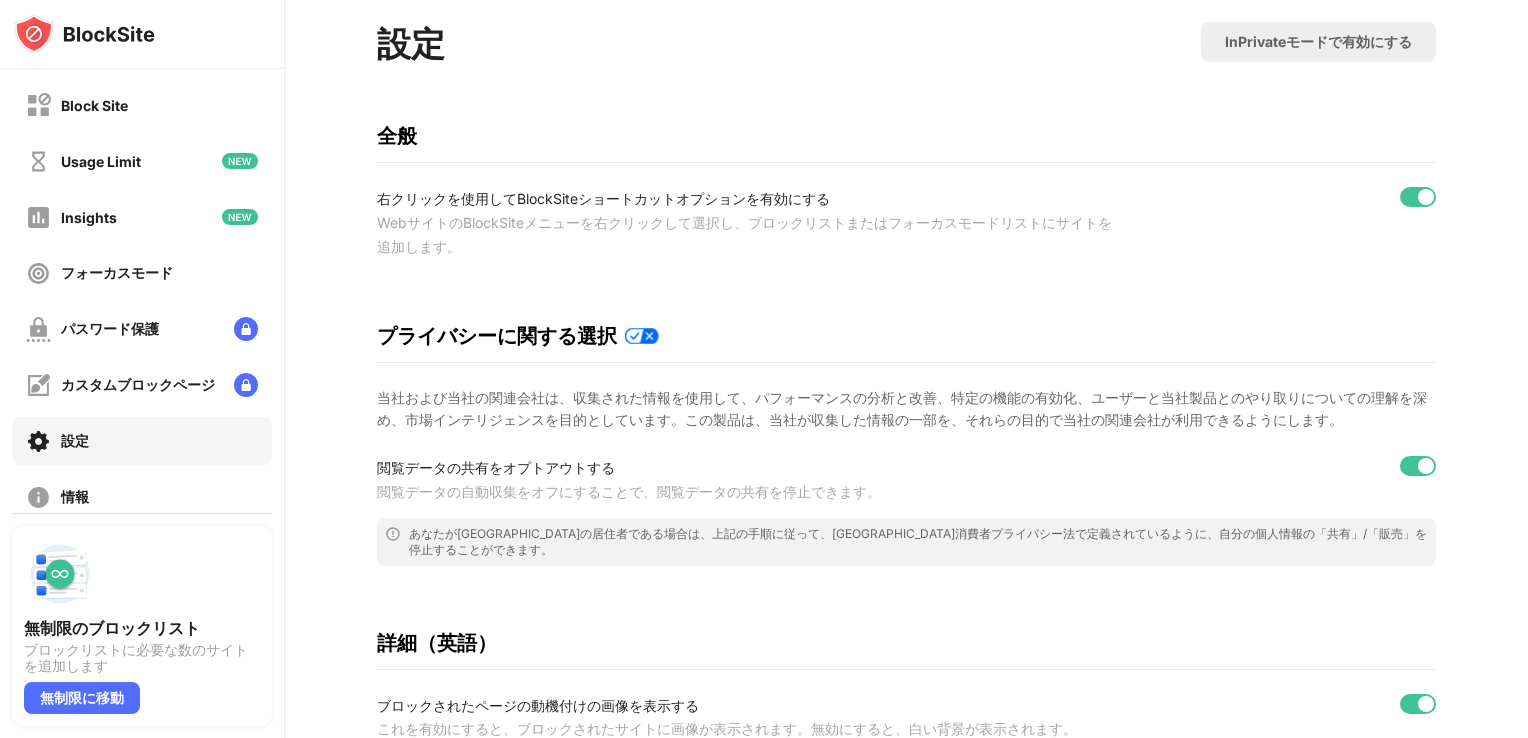 scroll, scrollTop: 400, scrollLeft: 0, axis: vertical 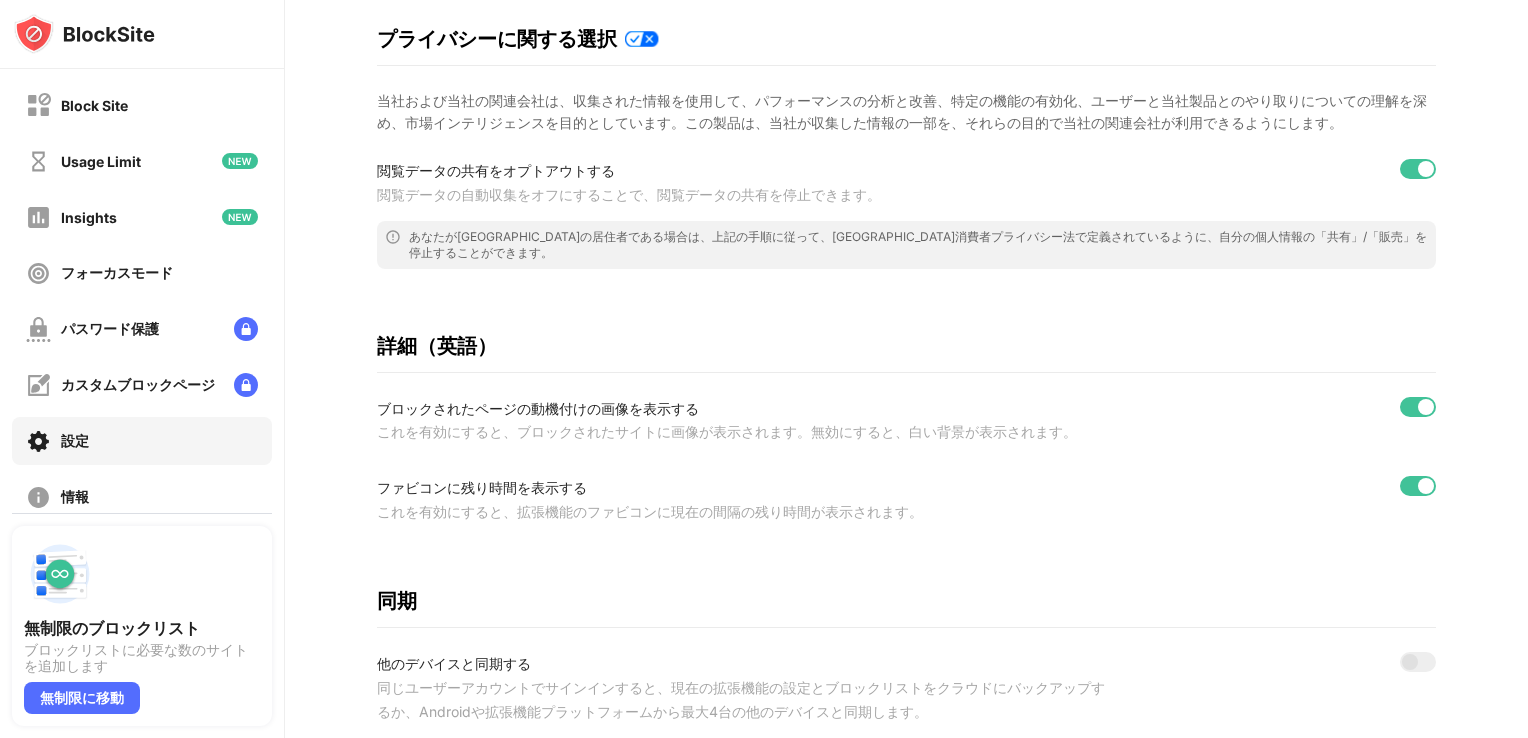 click at bounding box center (1418, 407) 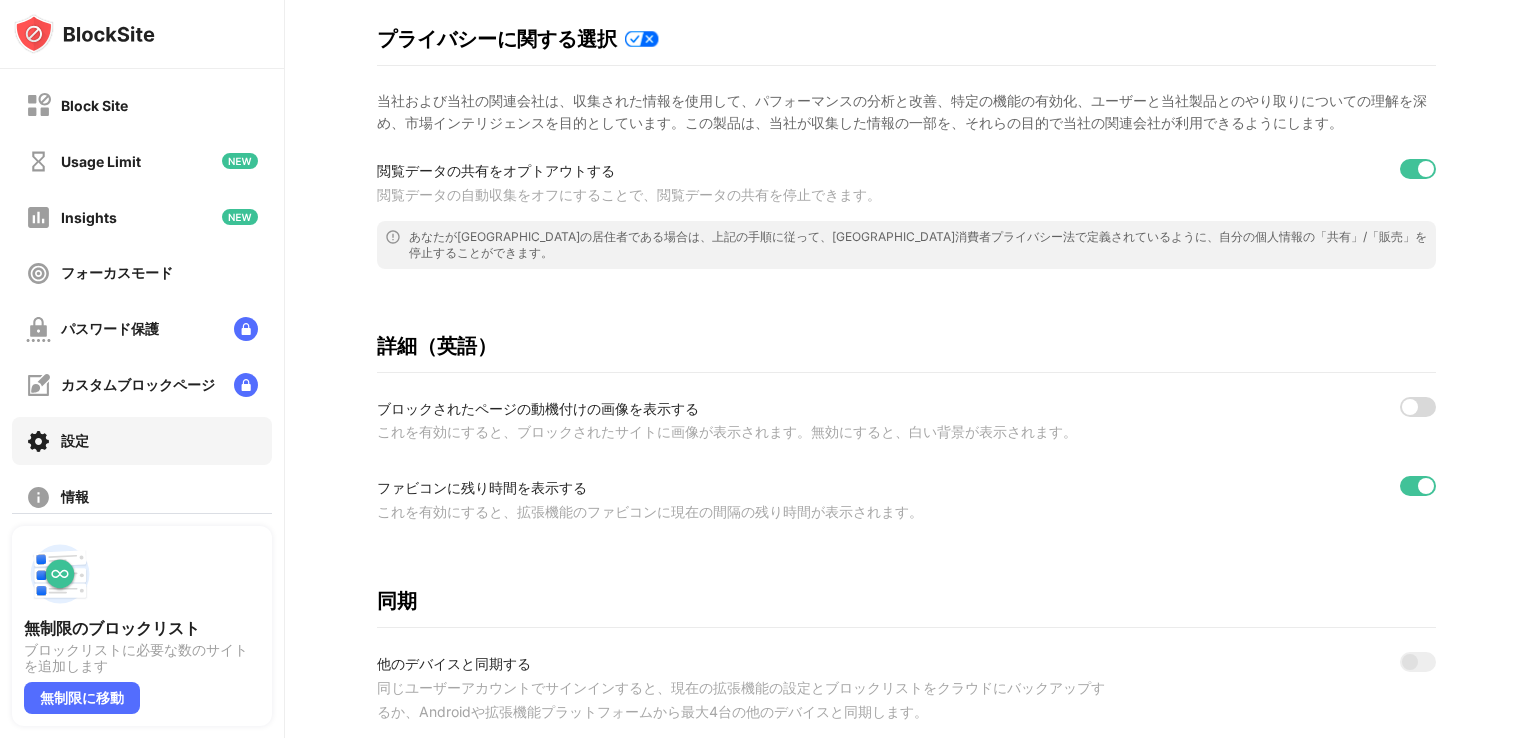 drag, startPoint x: 1394, startPoint y: 486, endPoint x: 1397, endPoint y: 497, distance: 11.401754 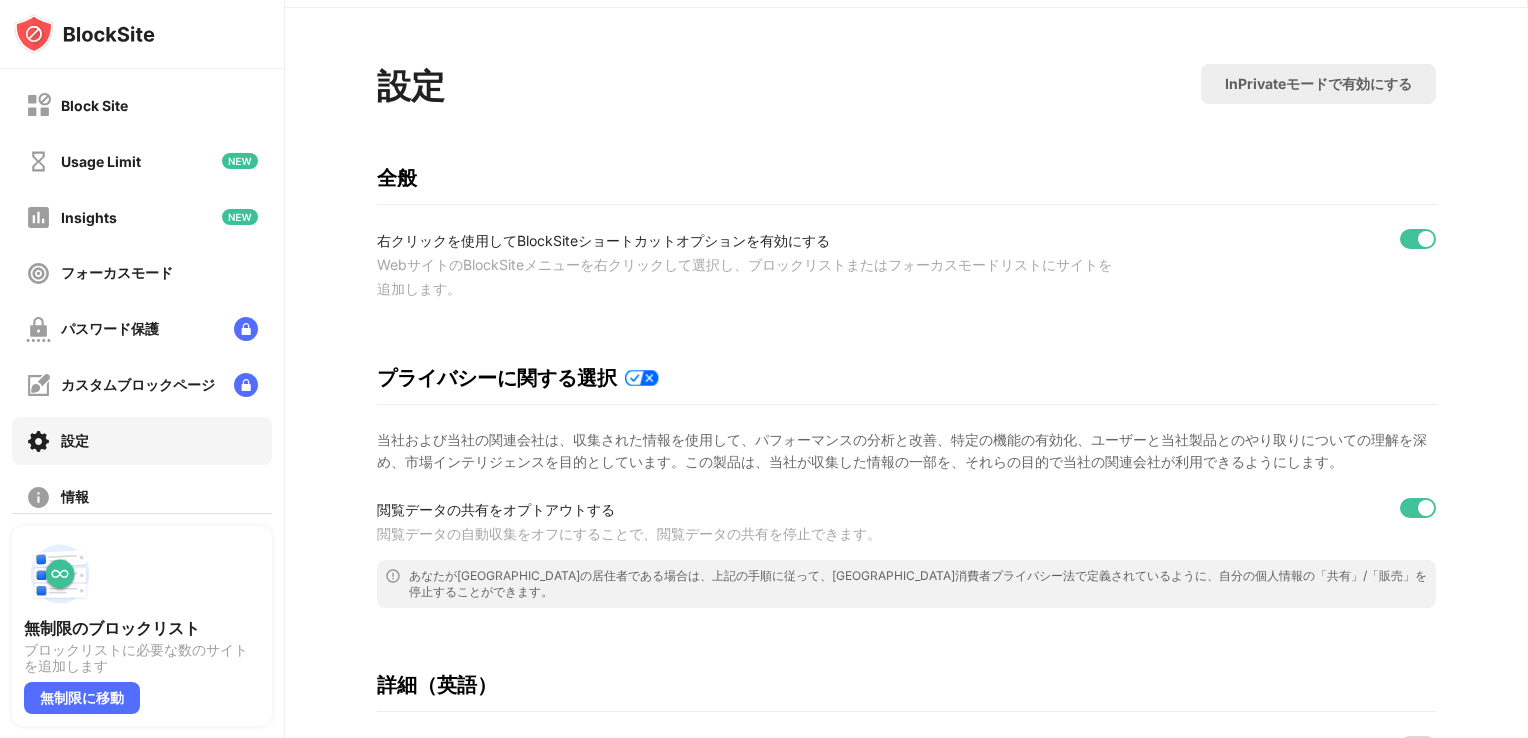 scroll, scrollTop: 0, scrollLeft: 0, axis: both 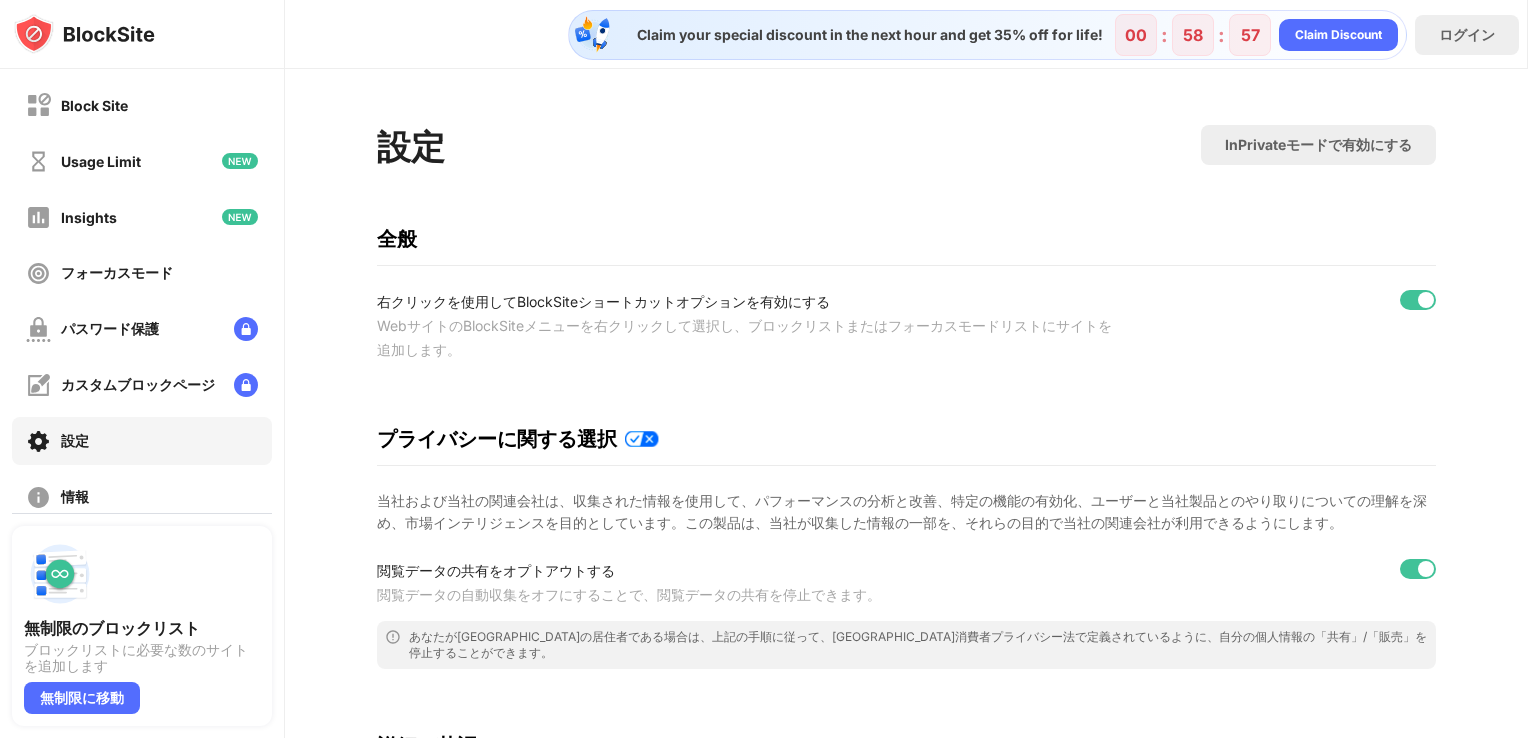 click at bounding box center (1418, 300) 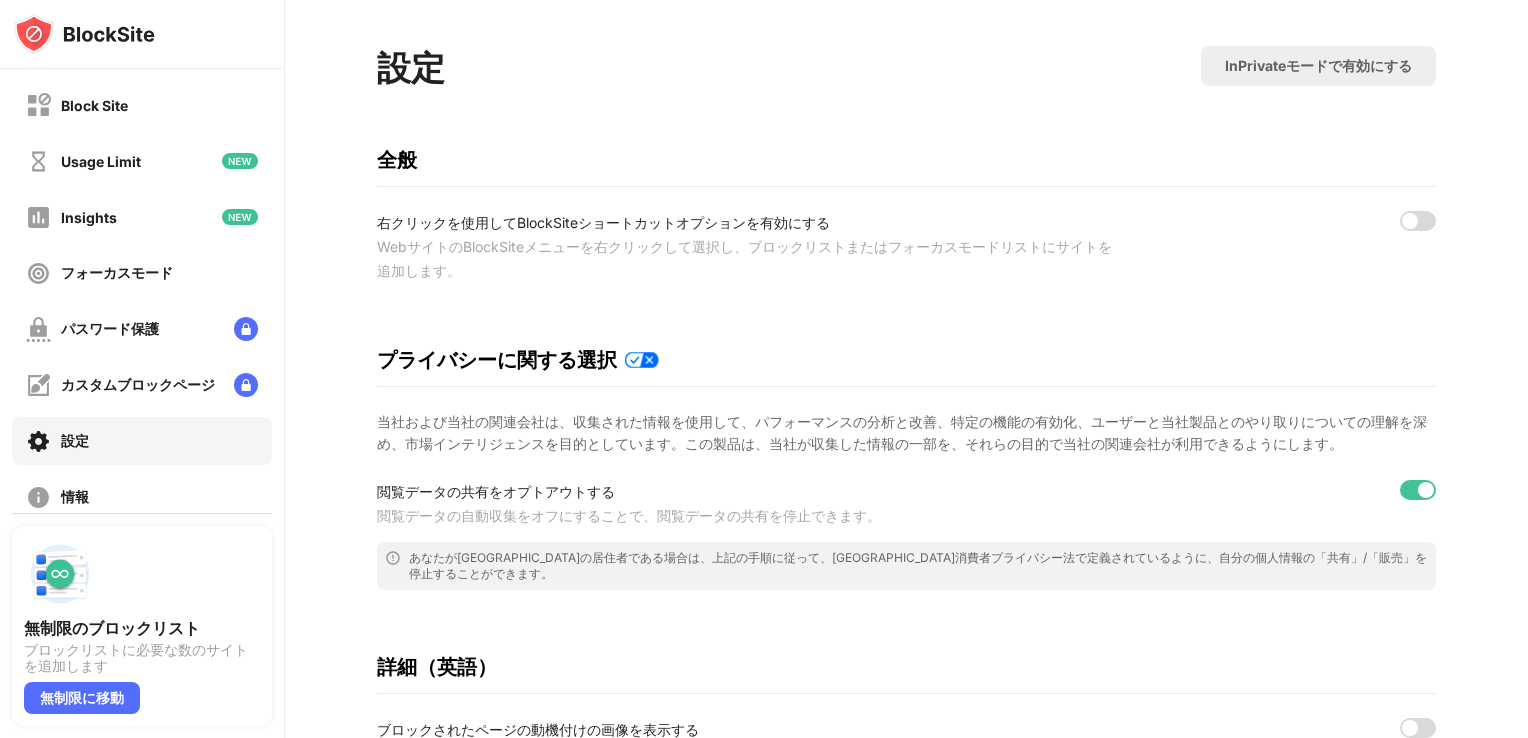 scroll, scrollTop: 0, scrollLeft: 0, axis: both 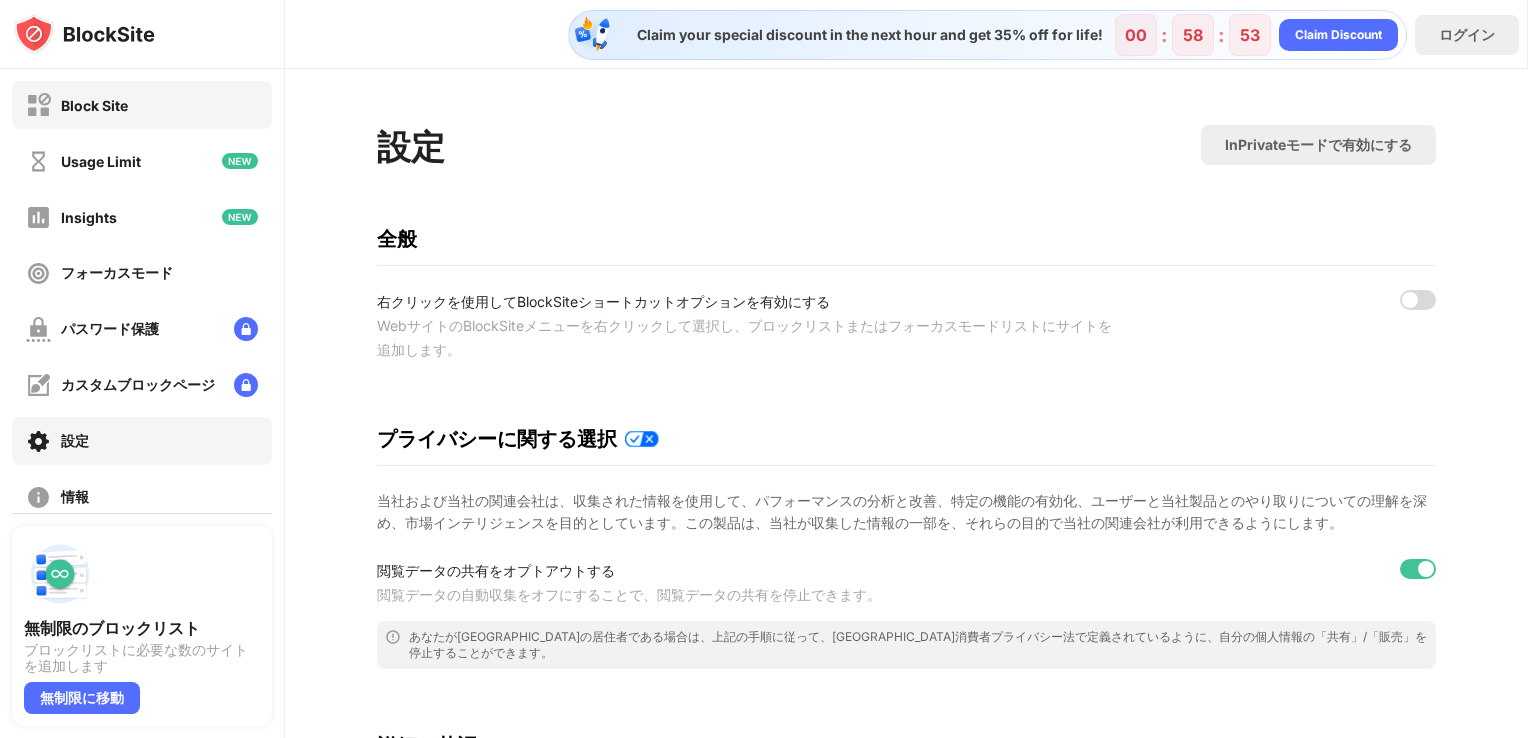 click on "Block Site" at bounding box center (94, 105) 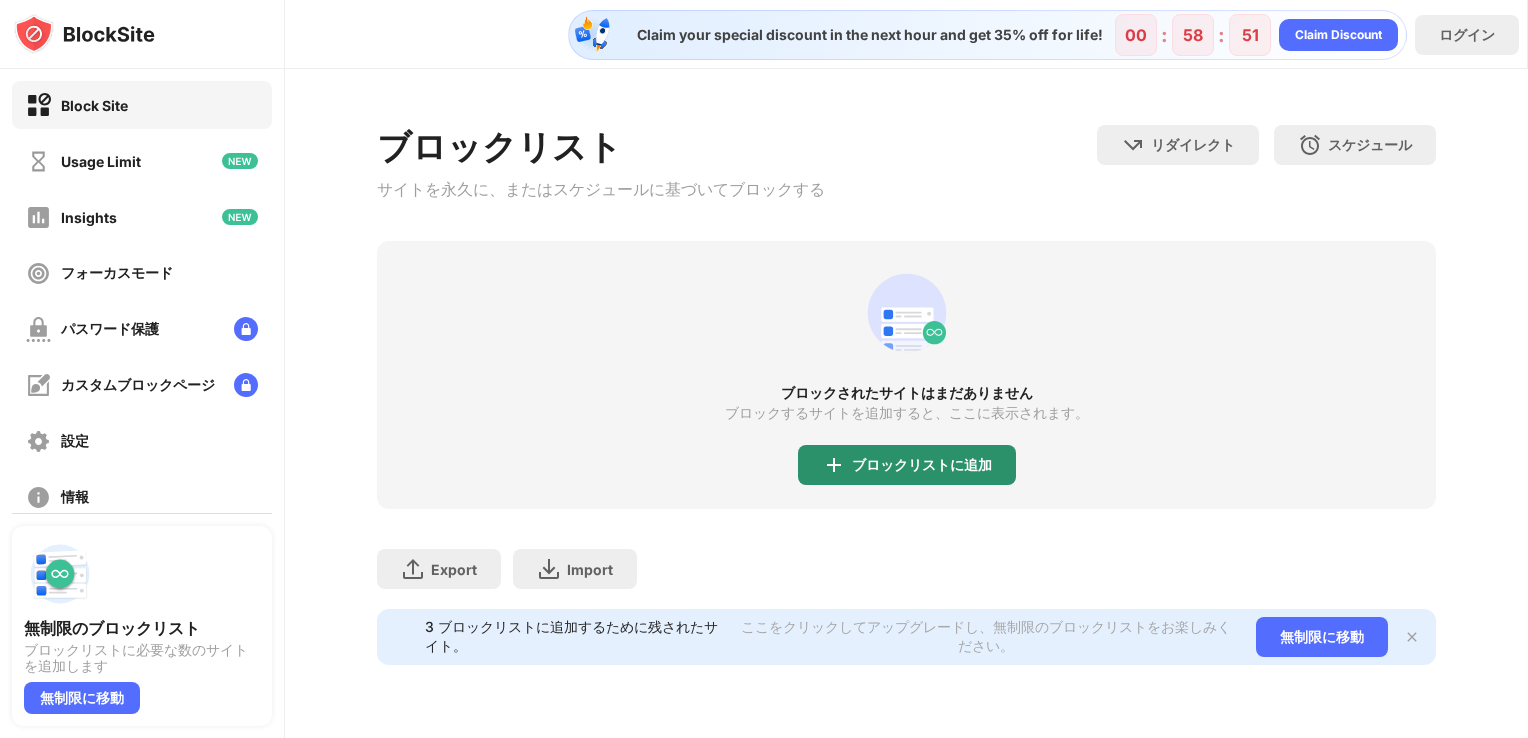 click on "ブロックリストに追加" at bounding box center (922, 465) 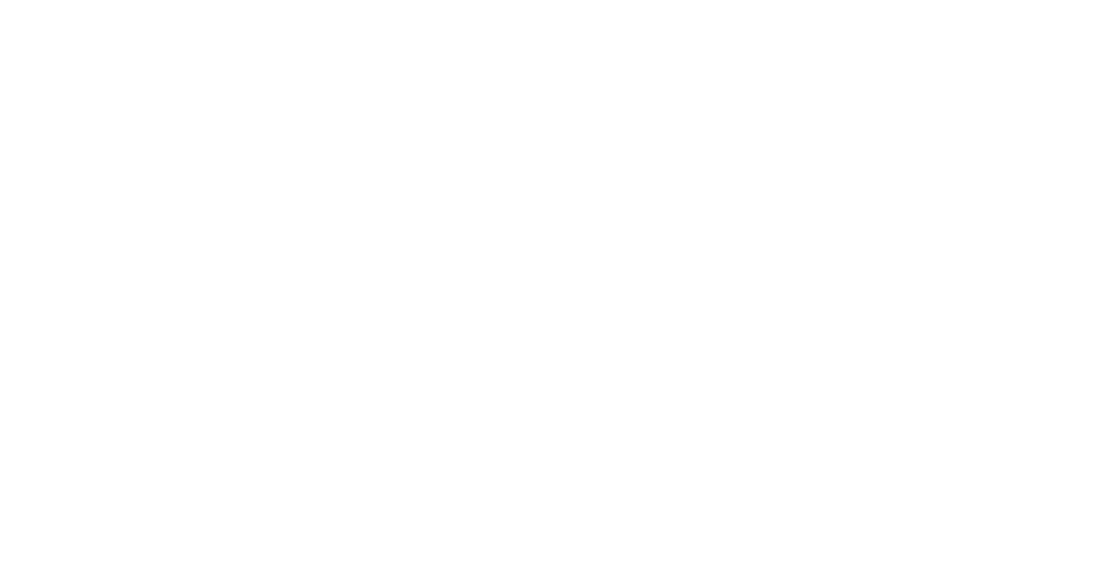 scroll, scrollTop: 0, scrollLeft: 0, axis: both 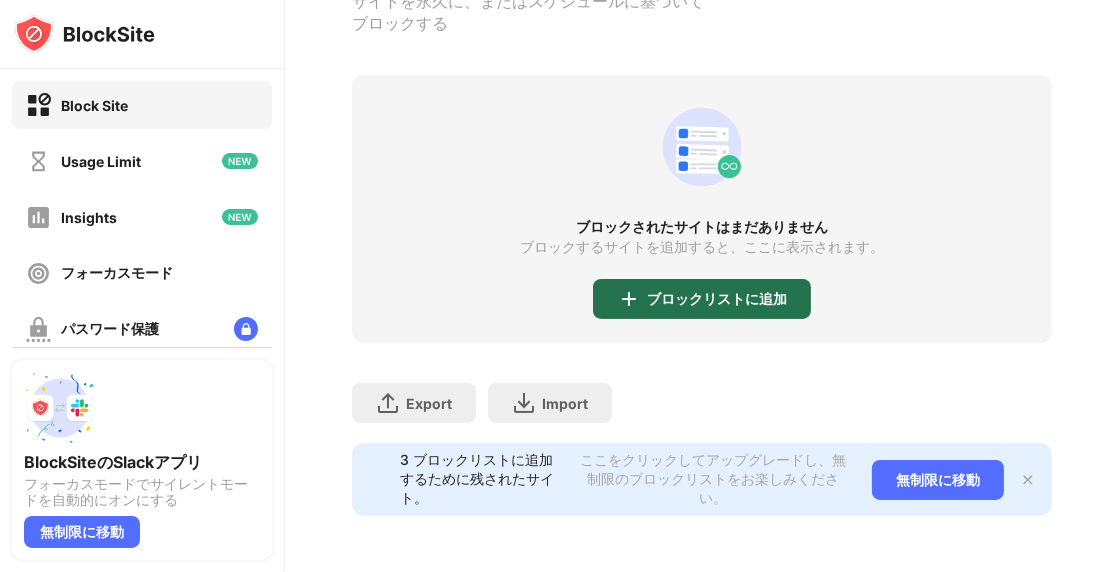 click on "ブロックリストに追加" at bounding box center [717, 299] 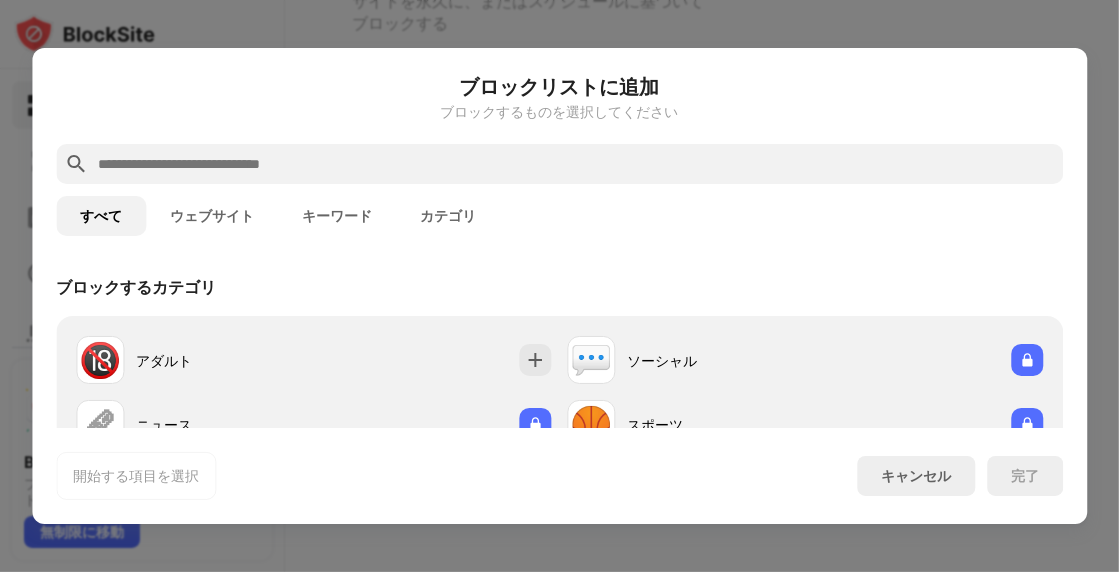 click at bounding box center [559, 164] 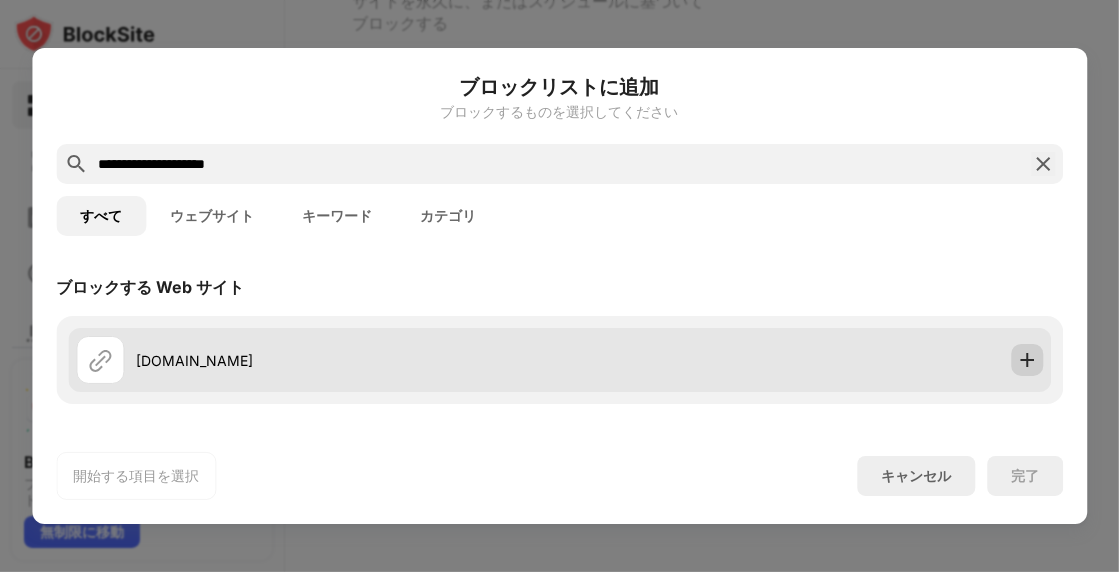 drag, startPoint x: 1008, startPoint y: 359, endPoint x: 989, endPoint y: 360, distance: 19.026299 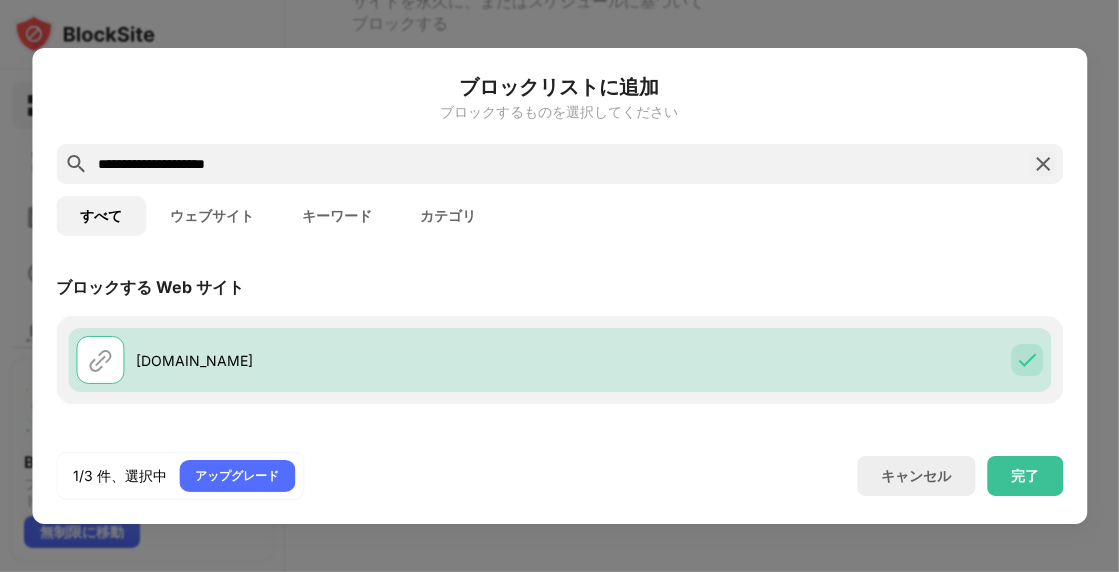 click on "**********" at bounding box center [559, 164] 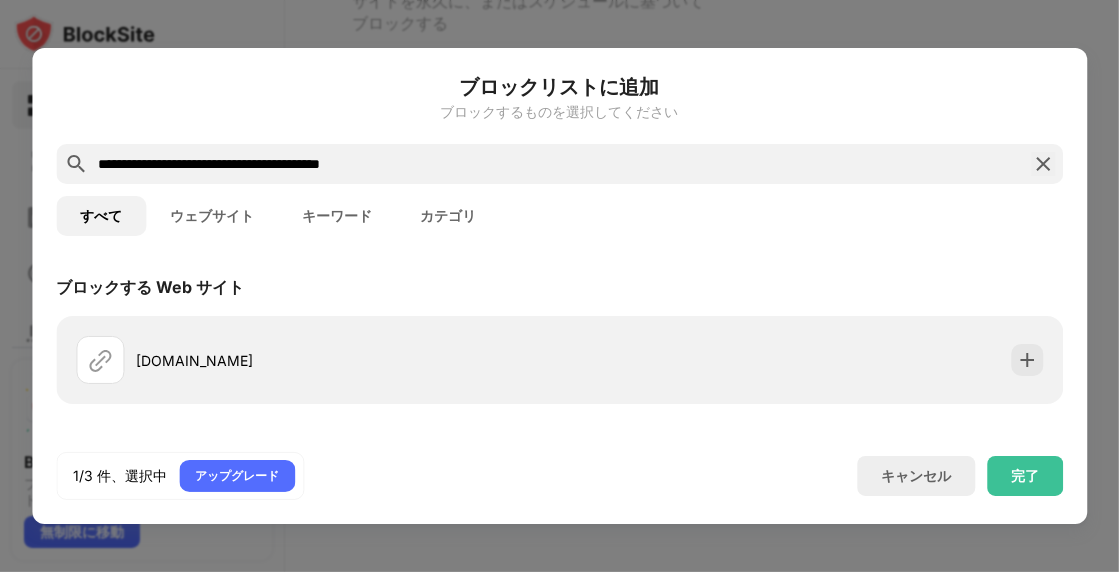 drag, startPoint x: 473, startPoint y: 166, endPoint x: 247, endPoint y: 189, distance: 227.16734 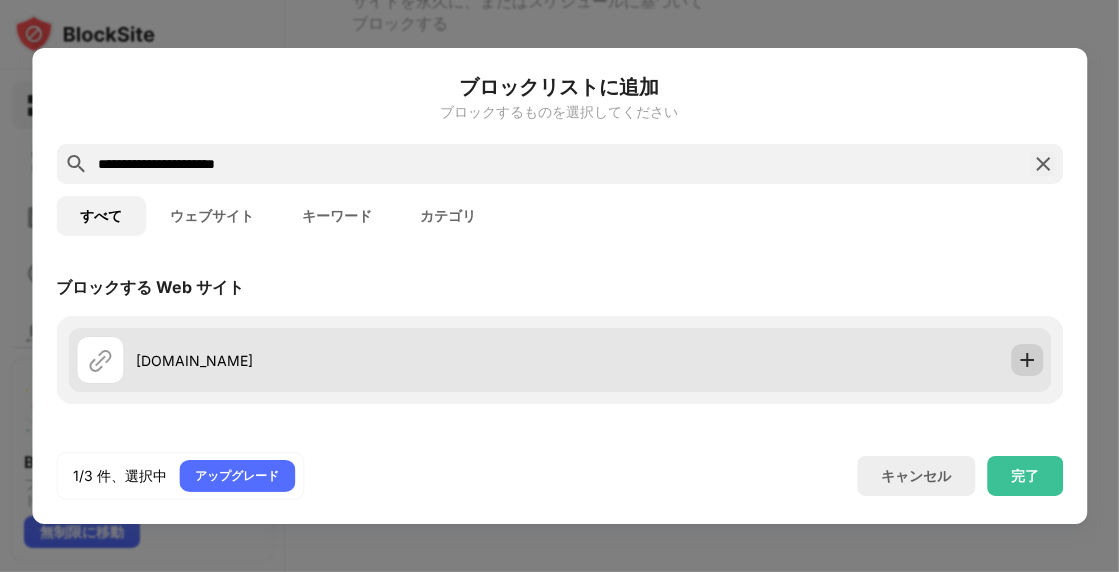 click at bounding box center (1027, 360) 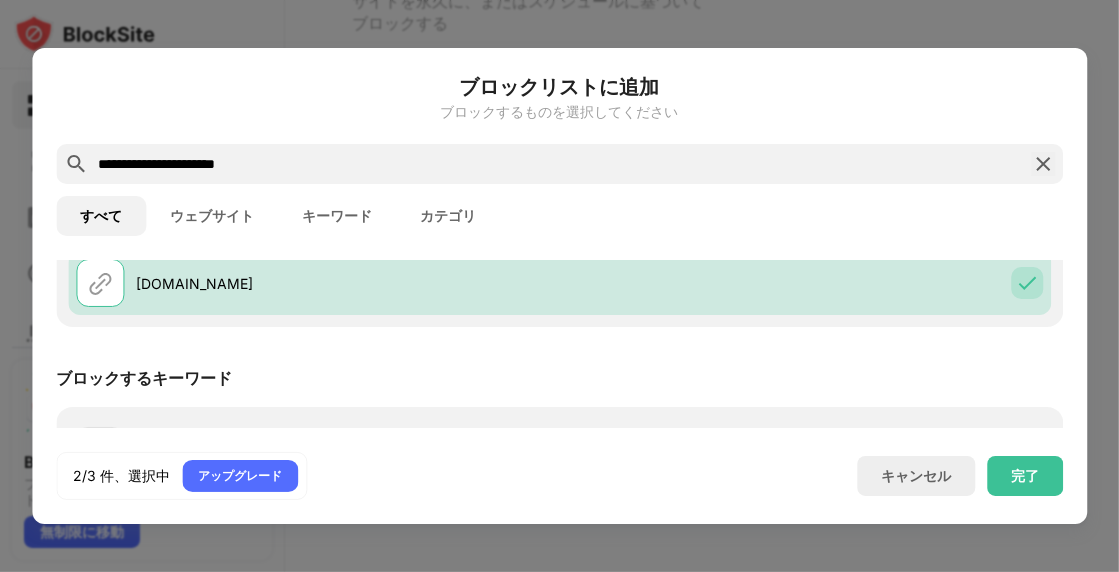 scroll, scrollTop: 144, scrollLeft: 0, axis: vertical 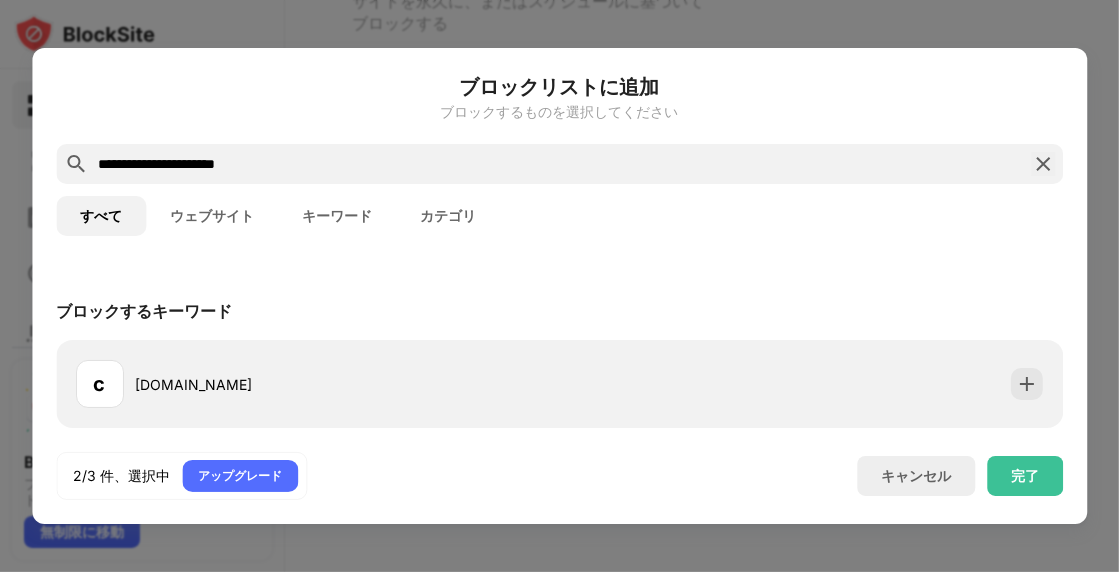 click on "**********" at bounding box center [559, 164] 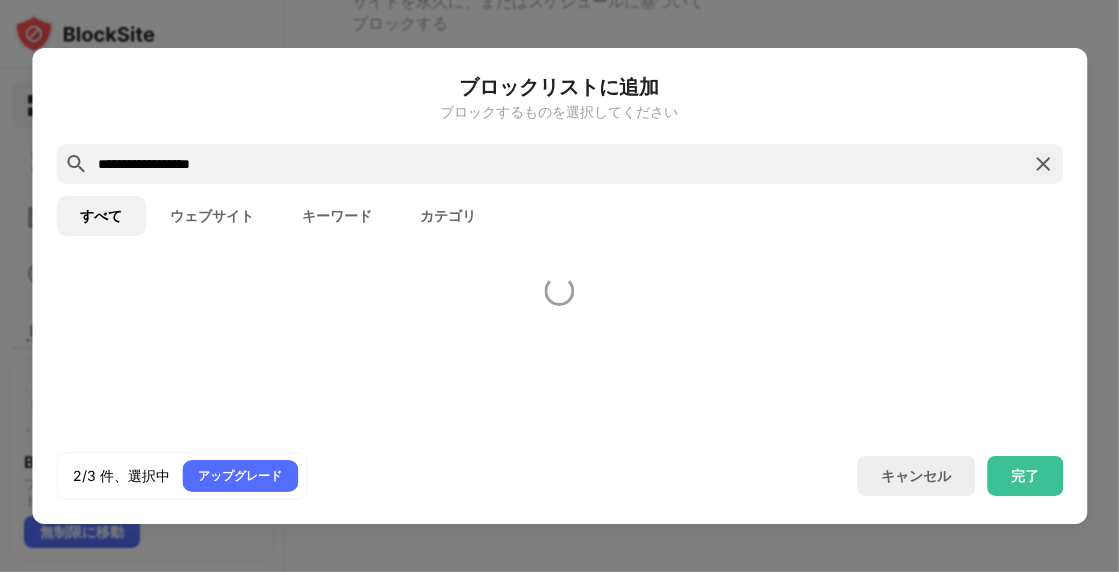 scroll, scrollTop: 0, scrollLeft: 0, axis: both 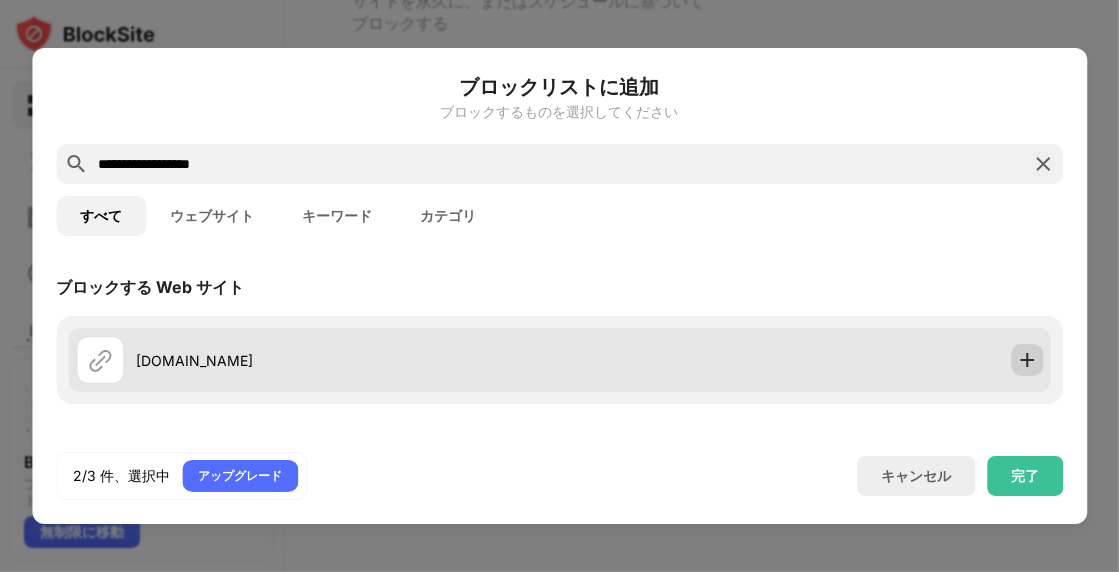 type on "**********" 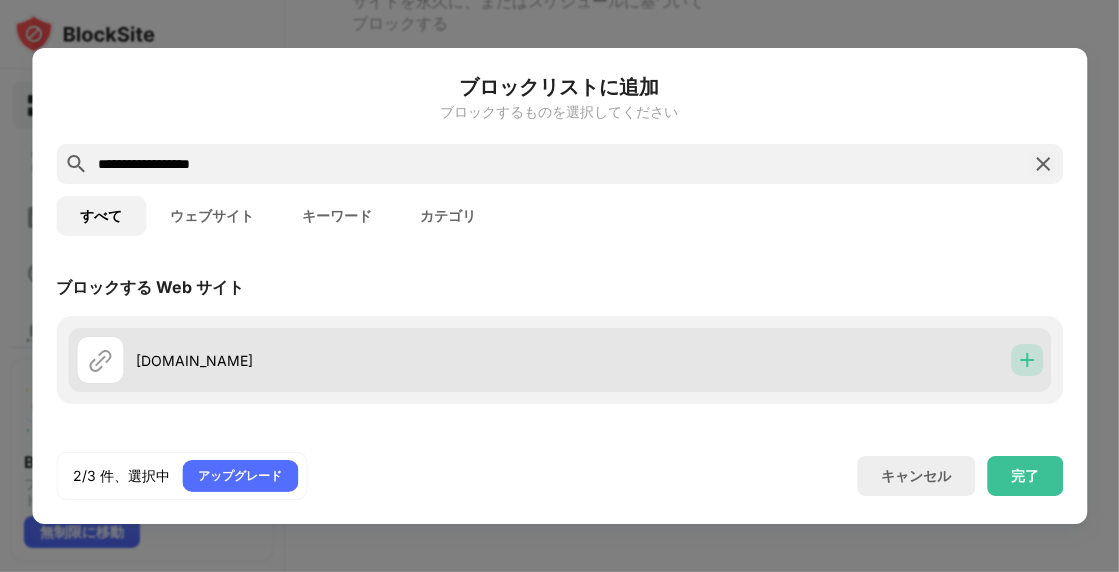 click at bounding box center [1027, 360] 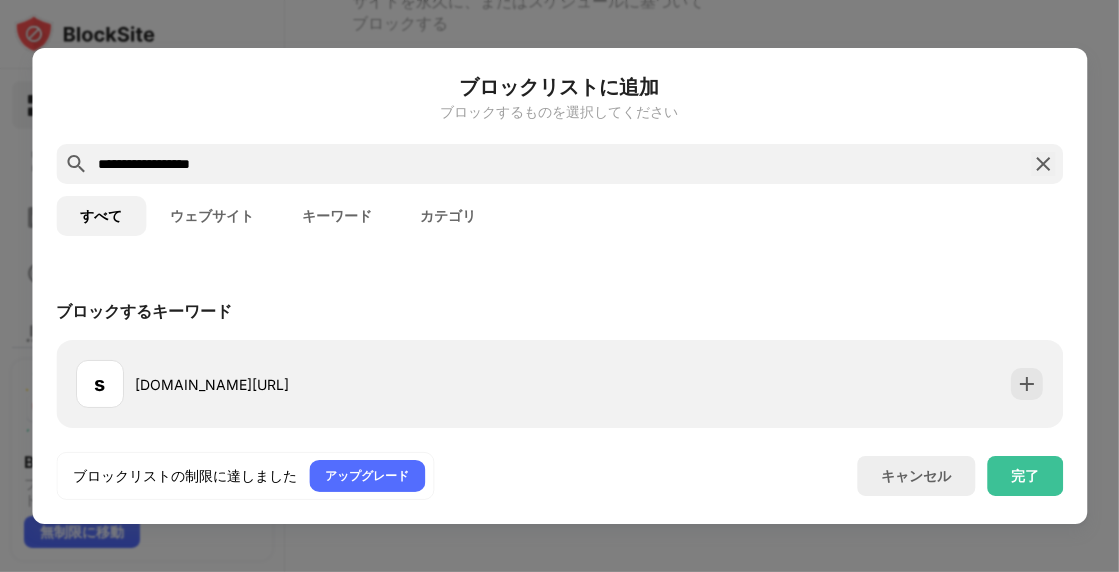 scroll, scrollTop: 0, scrollLeft: 0, axis: both 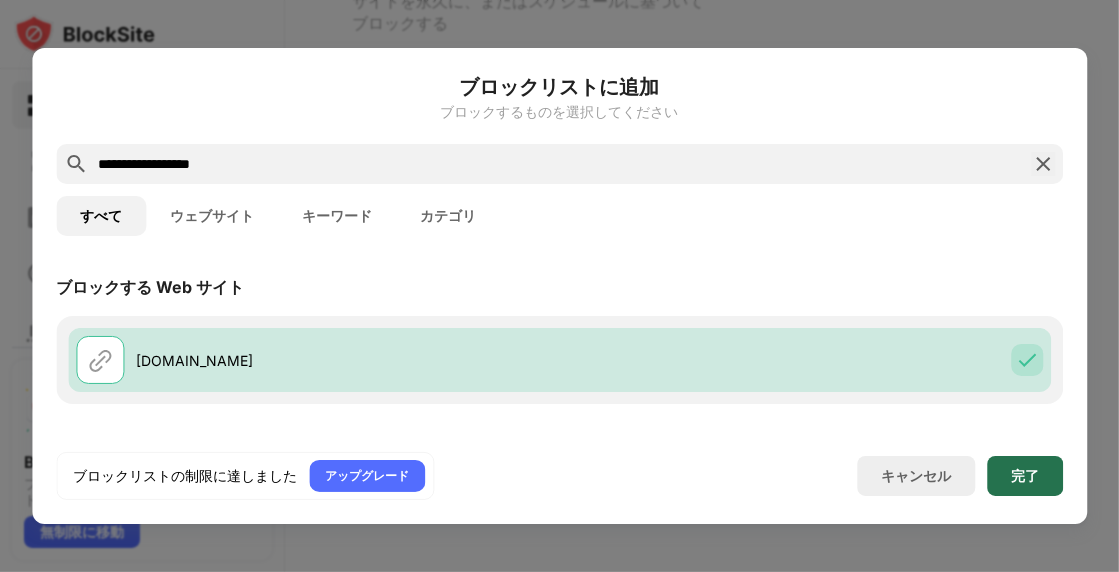 click on "完了" at bounding box center [1025, 476] 